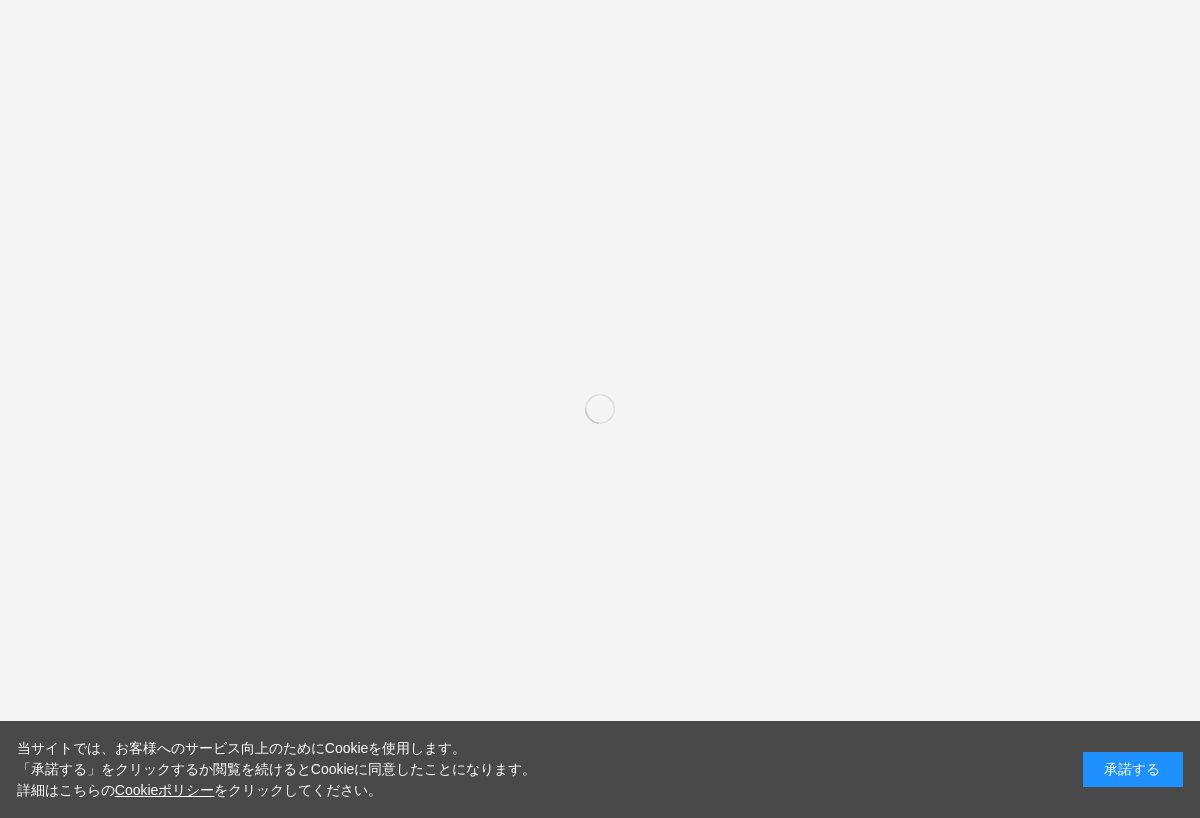 scroll, scrollTop: 0, scrollLeft: 0, axis: both 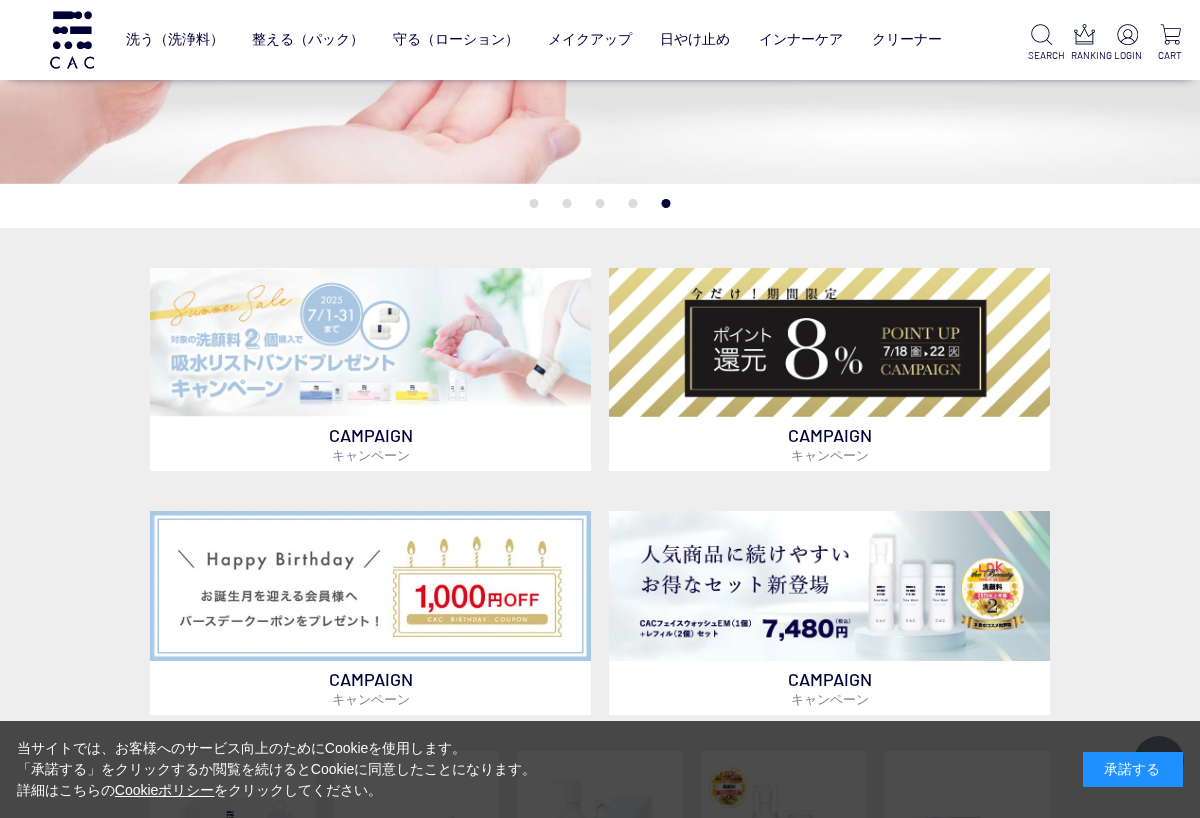 click at bounding box center (829, 343) 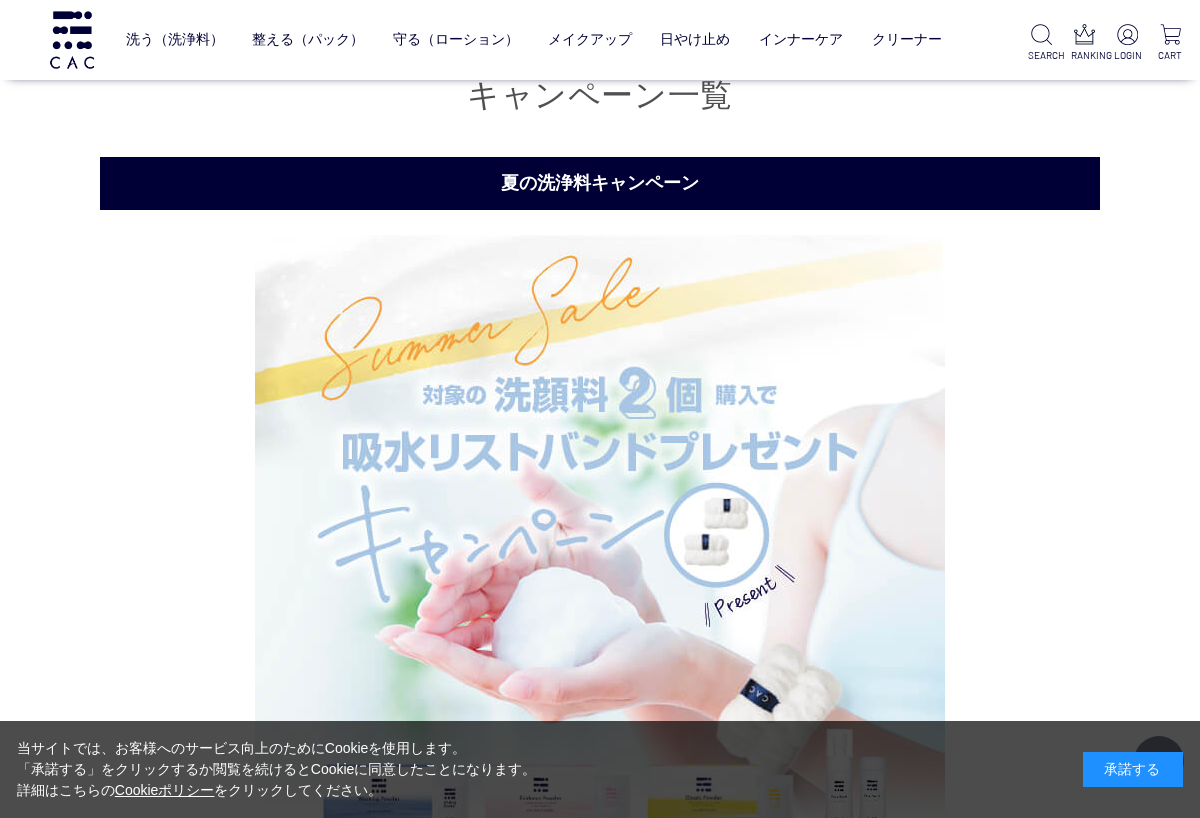 scroll, scrollTop: 3523, scrollLeft: 0, axis: vertical 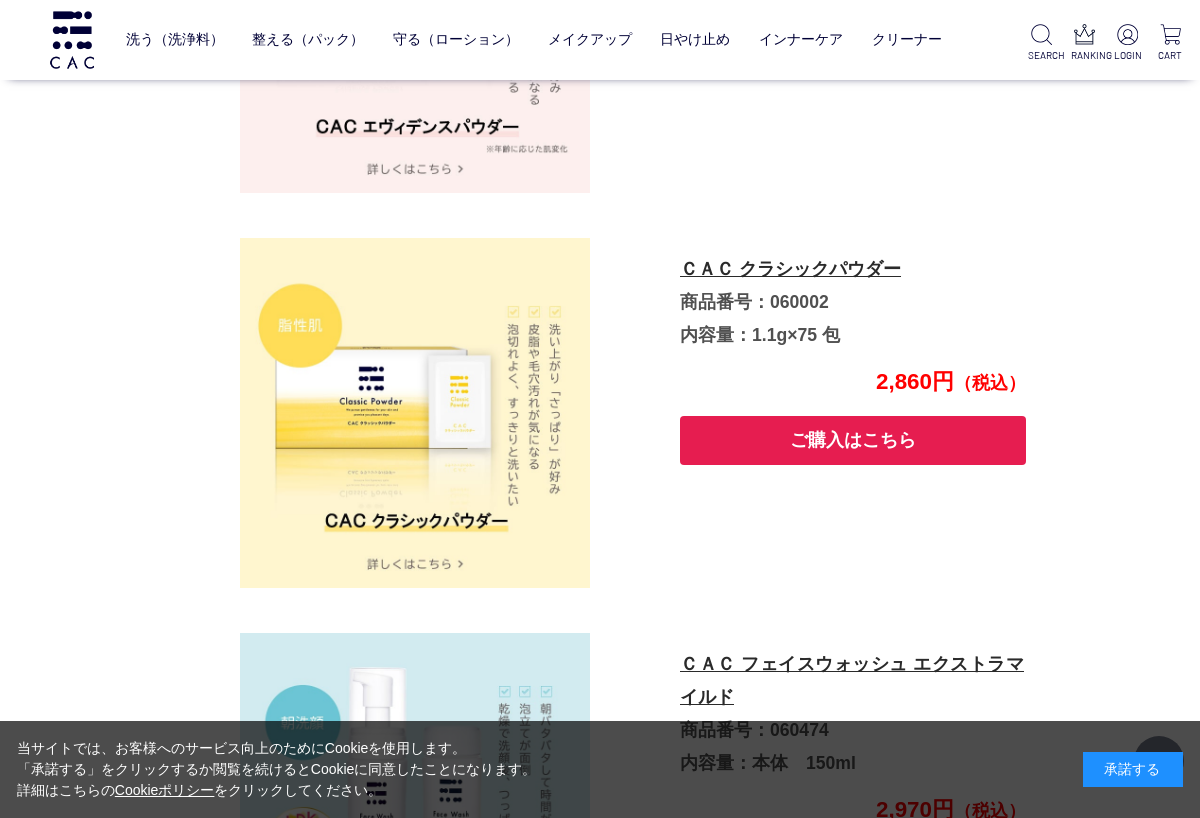 click on "ご購入はこちら" at bounding box center (853, 440) 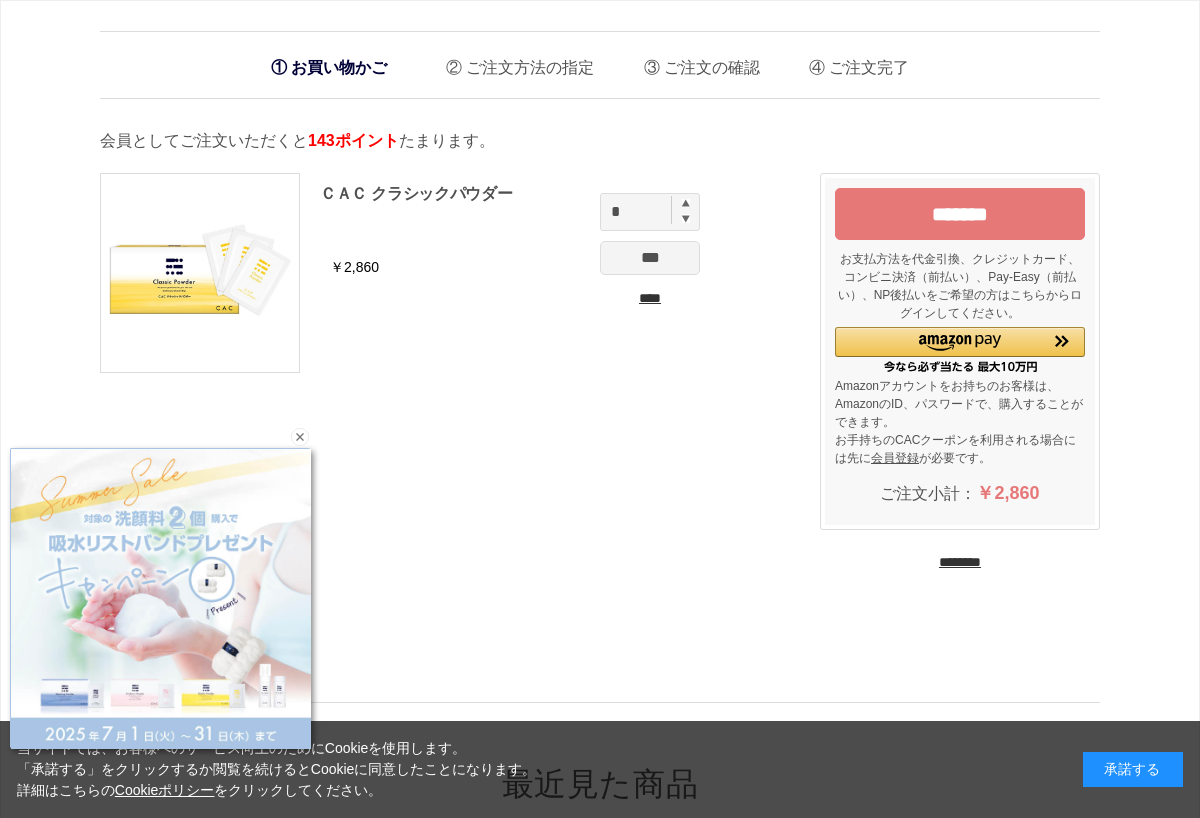 scroll, scrollTop: 0, scrollLeft: 0, axis: both 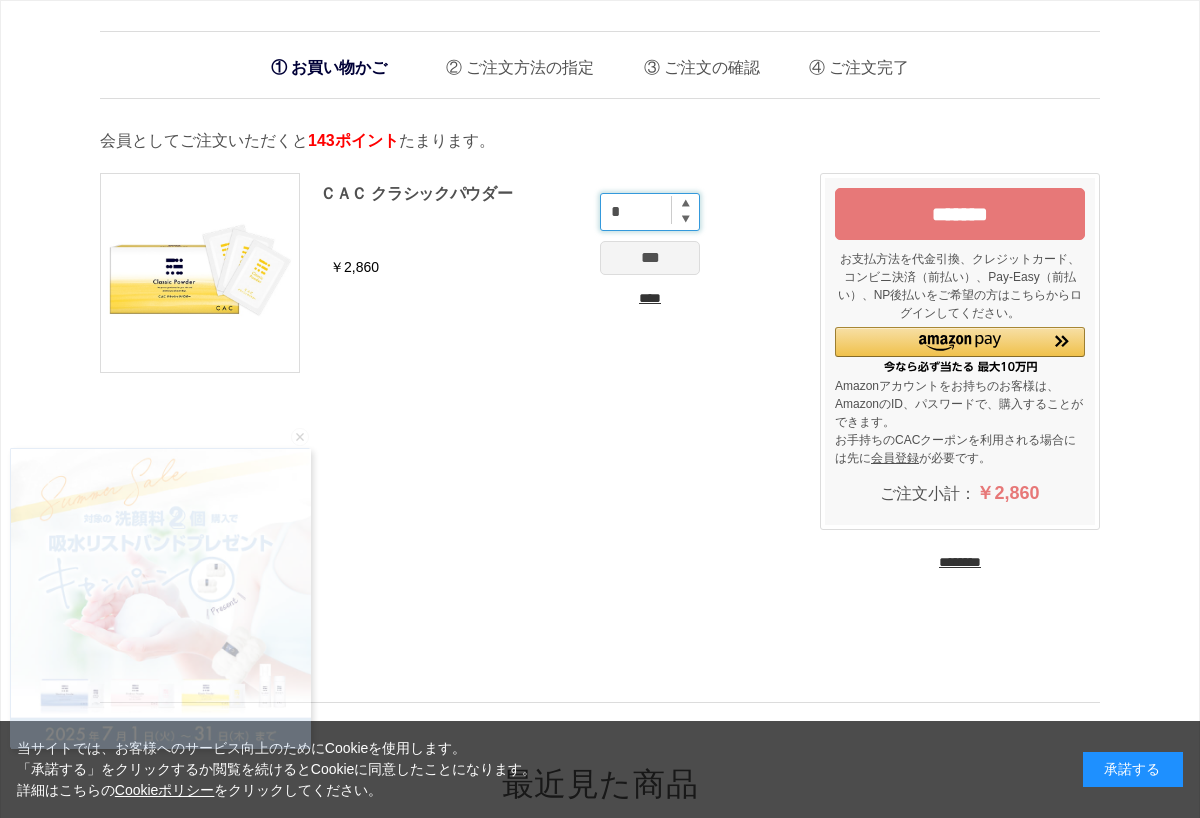 click on "*" at bounding box center (650, 212) 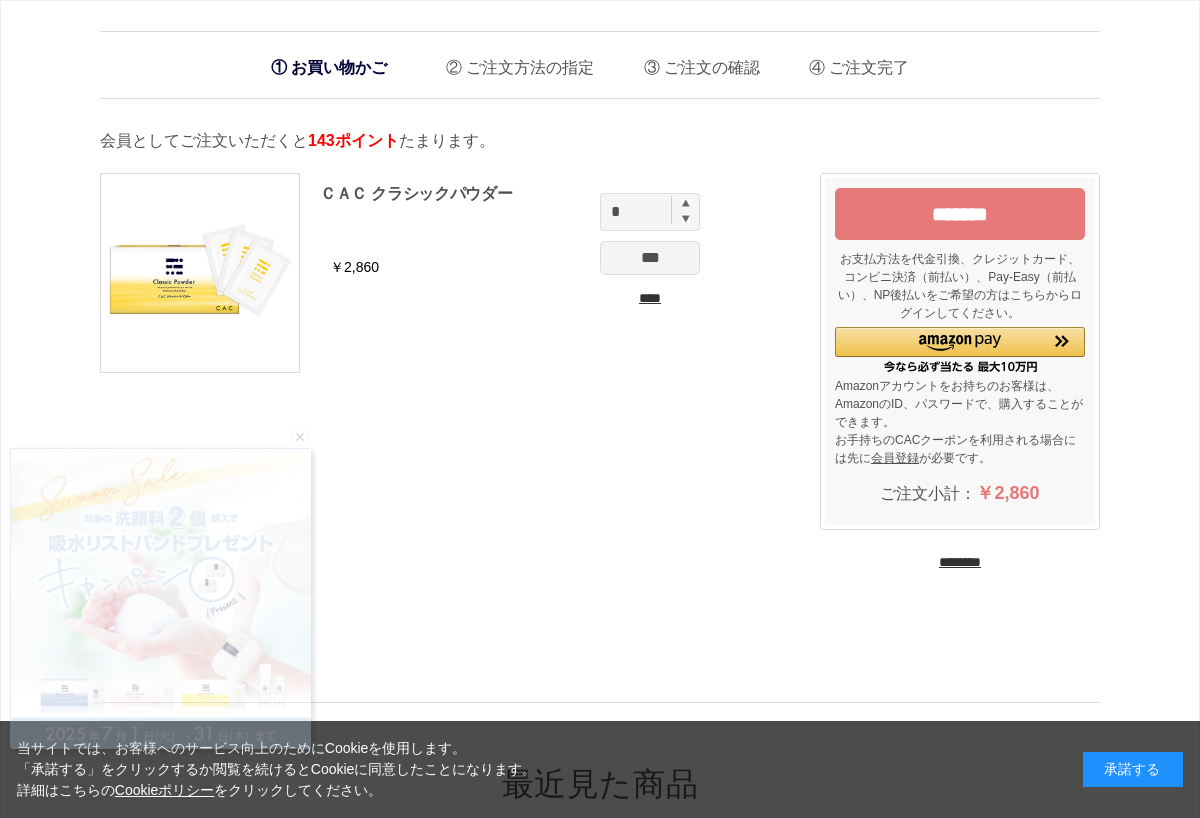 click at bounding box center [686, 218] 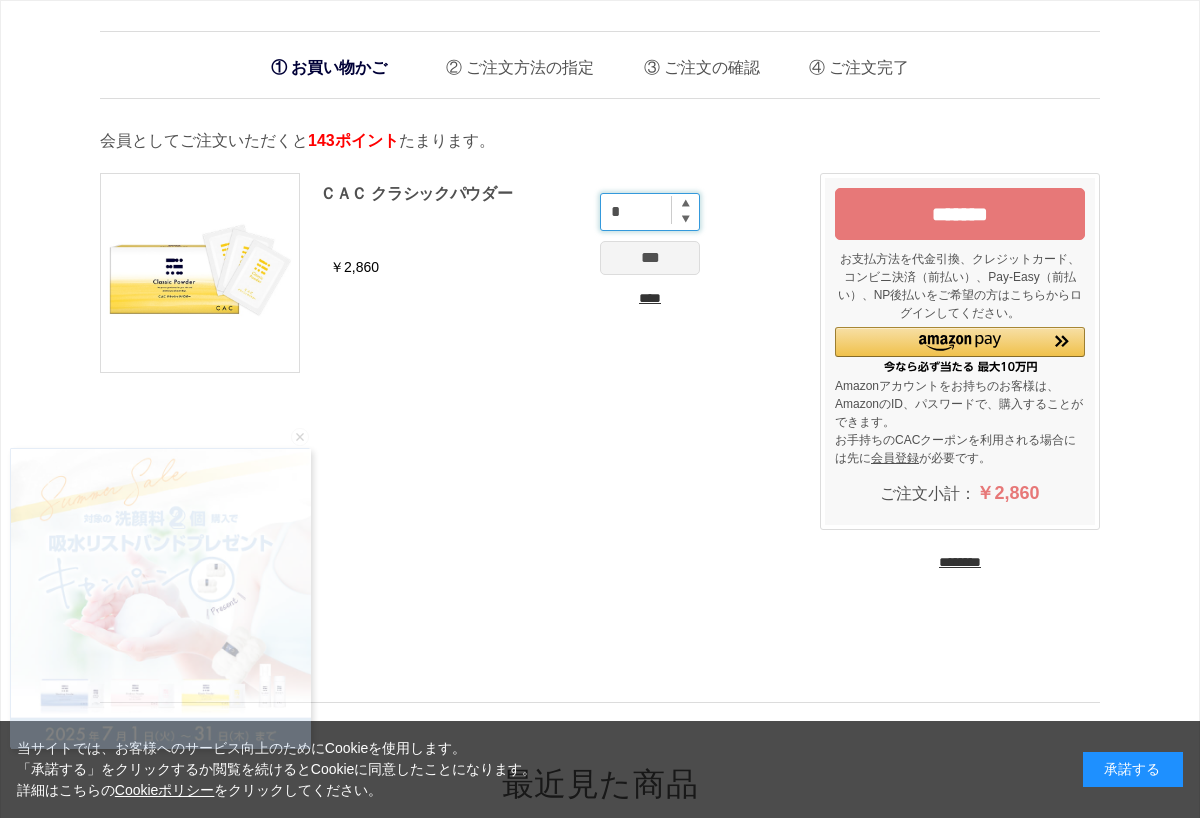 click on "*" at bounding box center [650, 212] 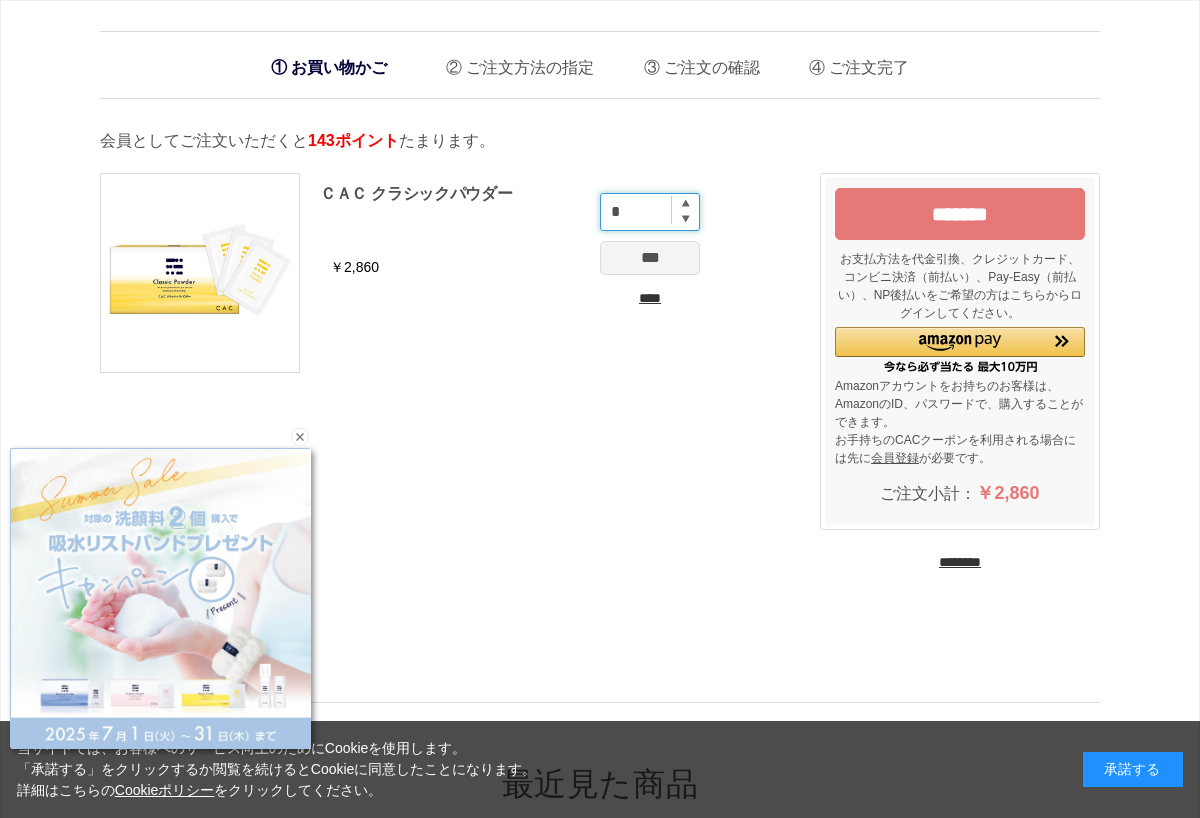 scroll, scrollTop: 85, scrollLeft: 68, axis: both 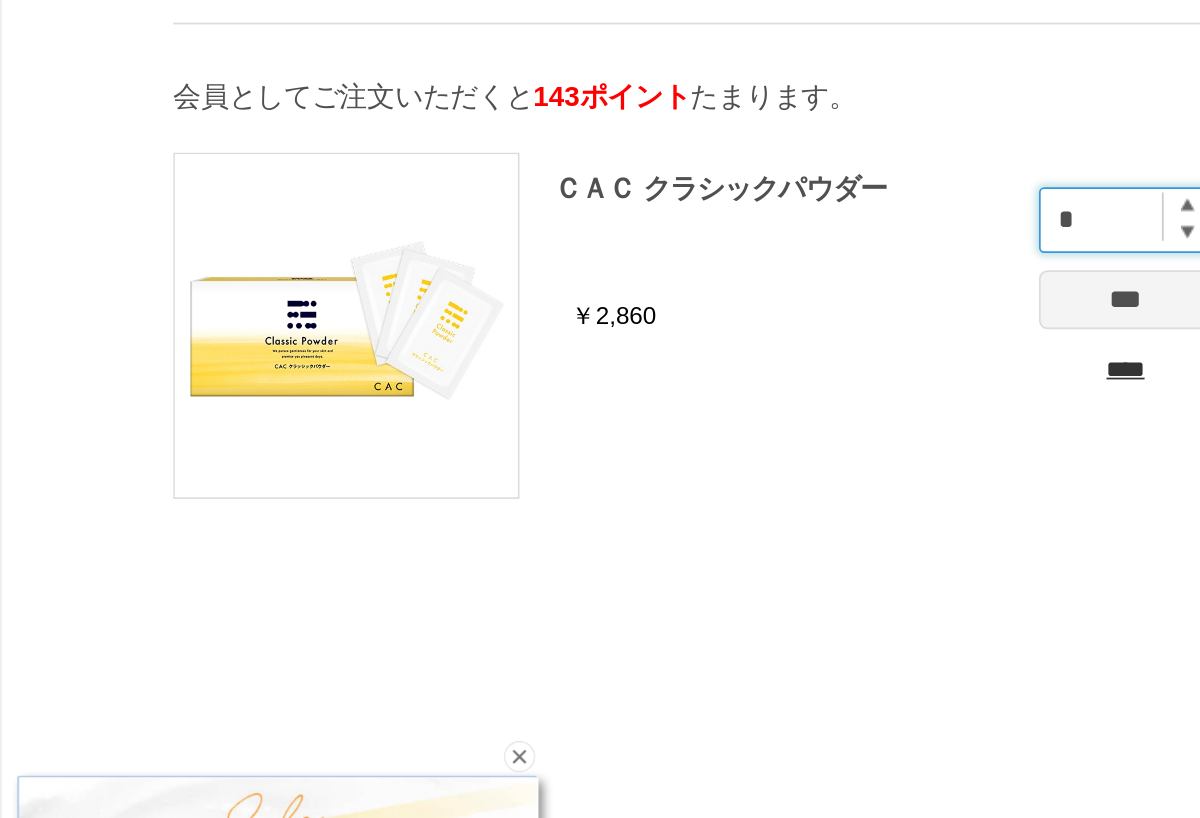 click on "*" at bounding box center (650, 127) 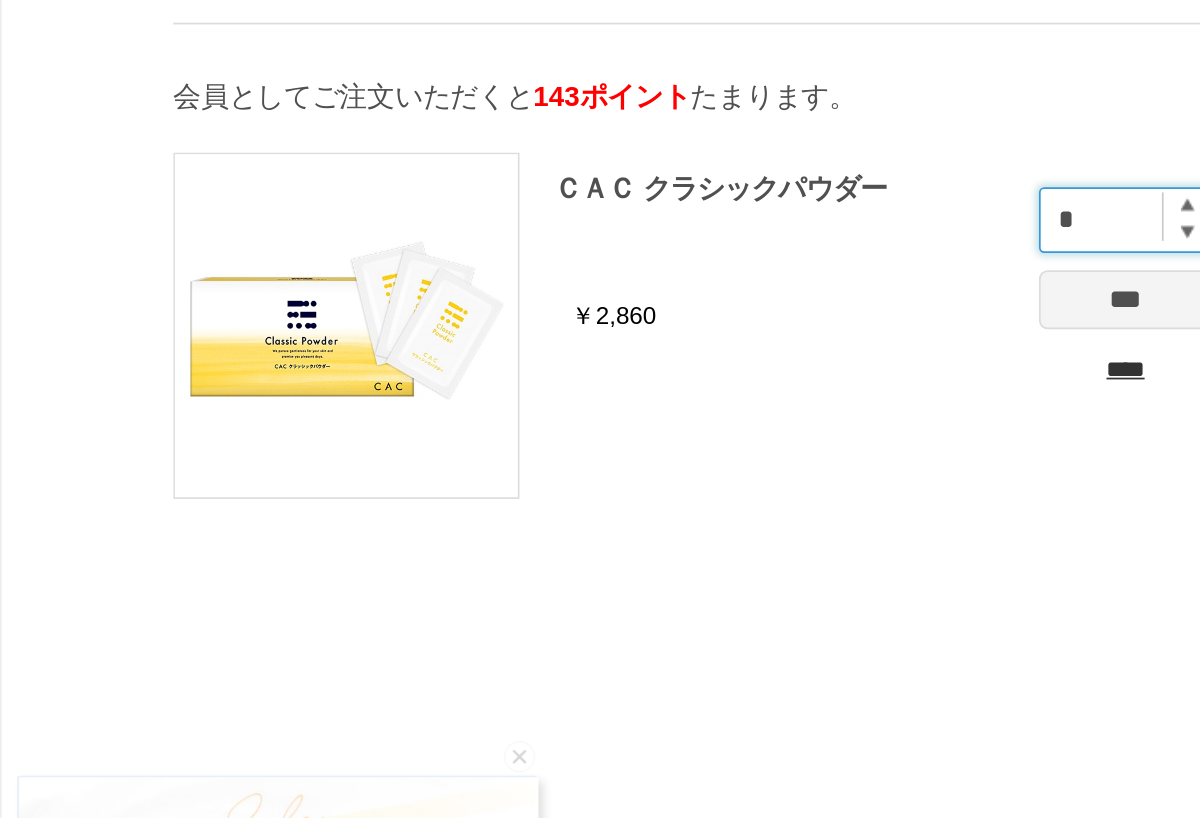 click on "*" at bounding box center (650, 127) 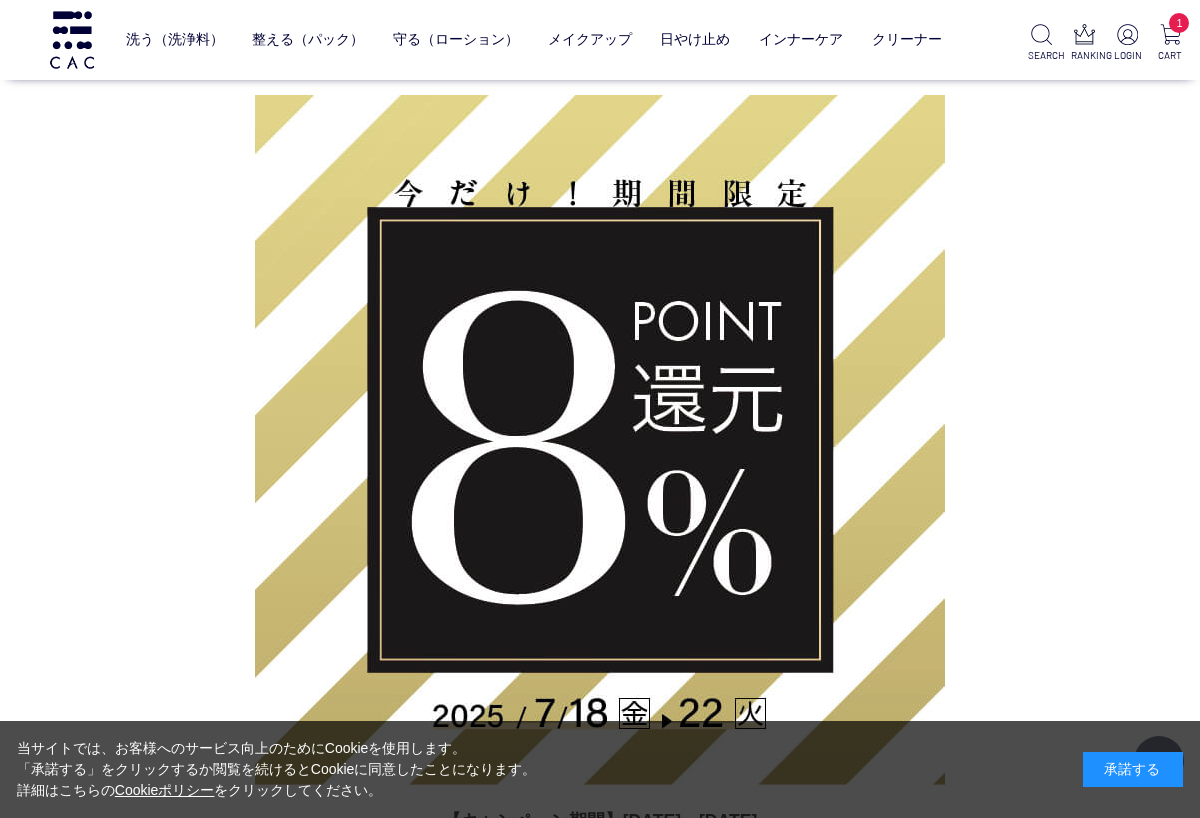 scroll, scrollTop: 3523, scrollLeft: 0, axis: vertical 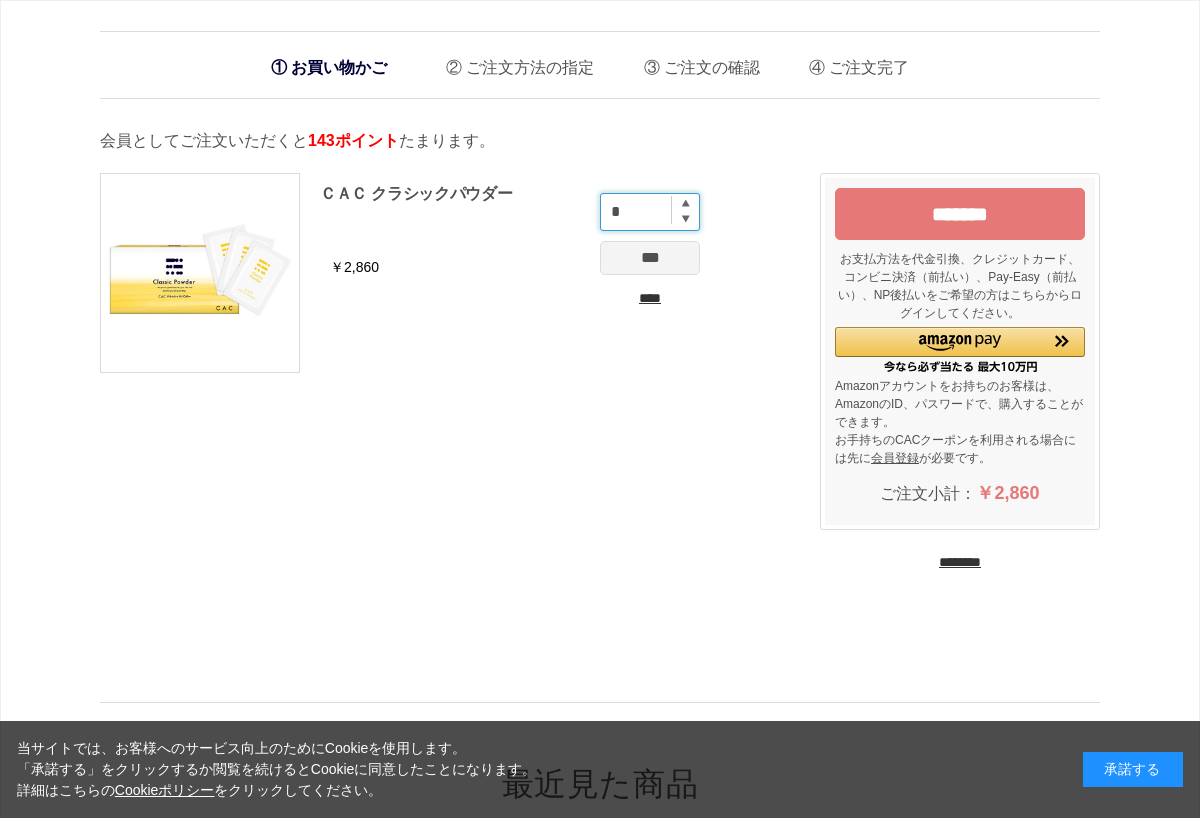 click on "*" at bounding box center (650, 212) 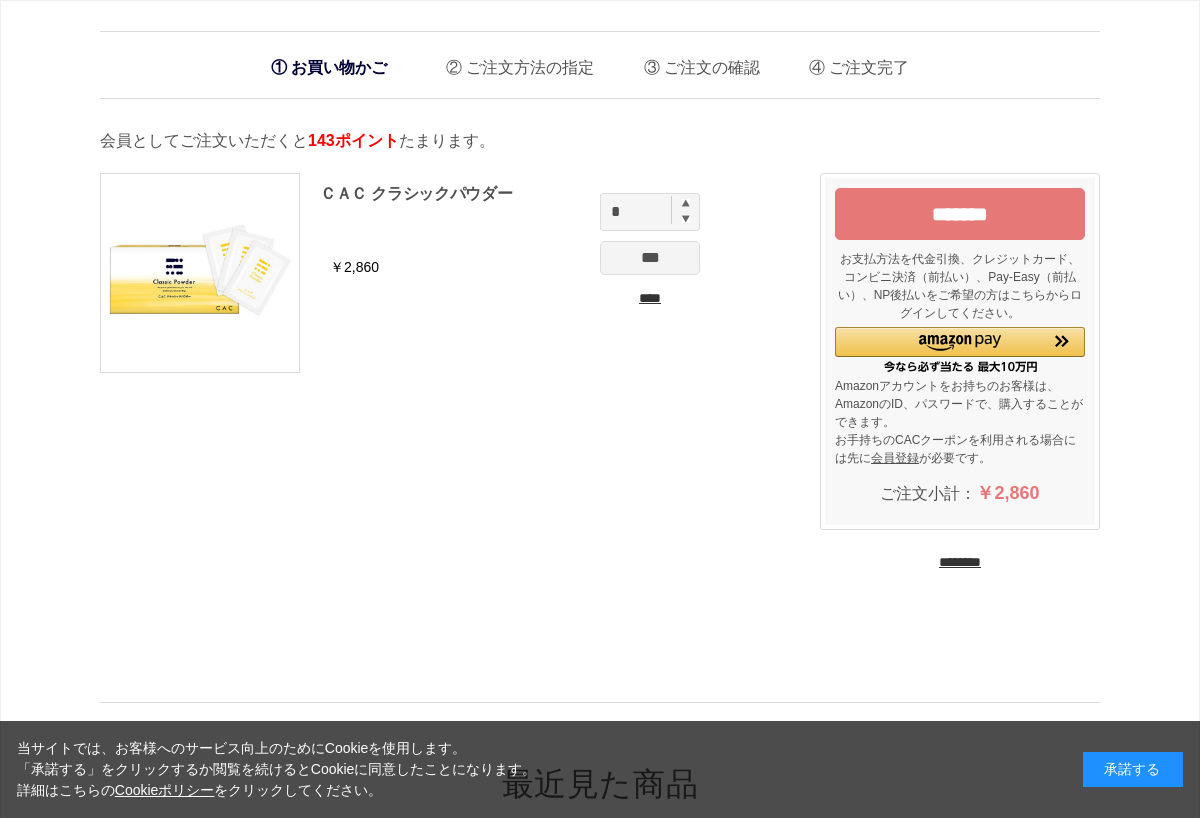 click at bounding box center [686, 203] 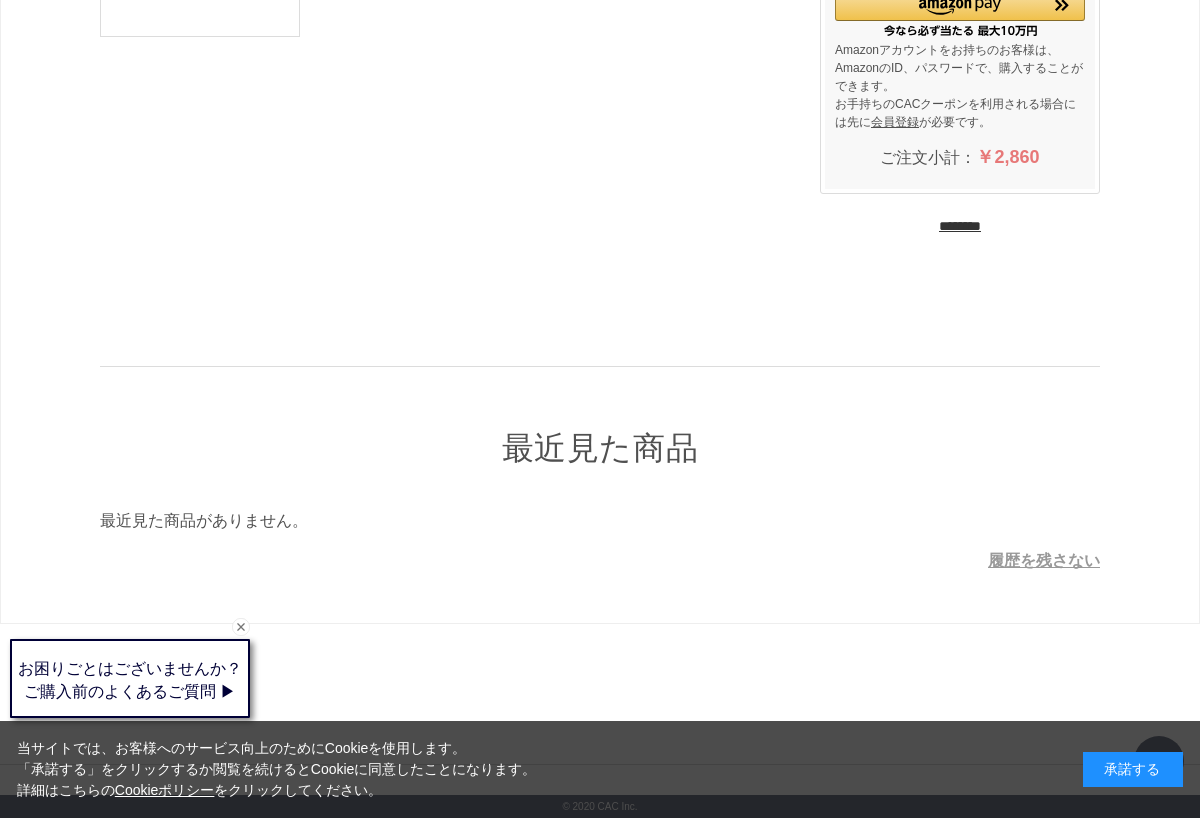 scroll, scrollTop: 335, scrollLeft: 0, axis: vertical 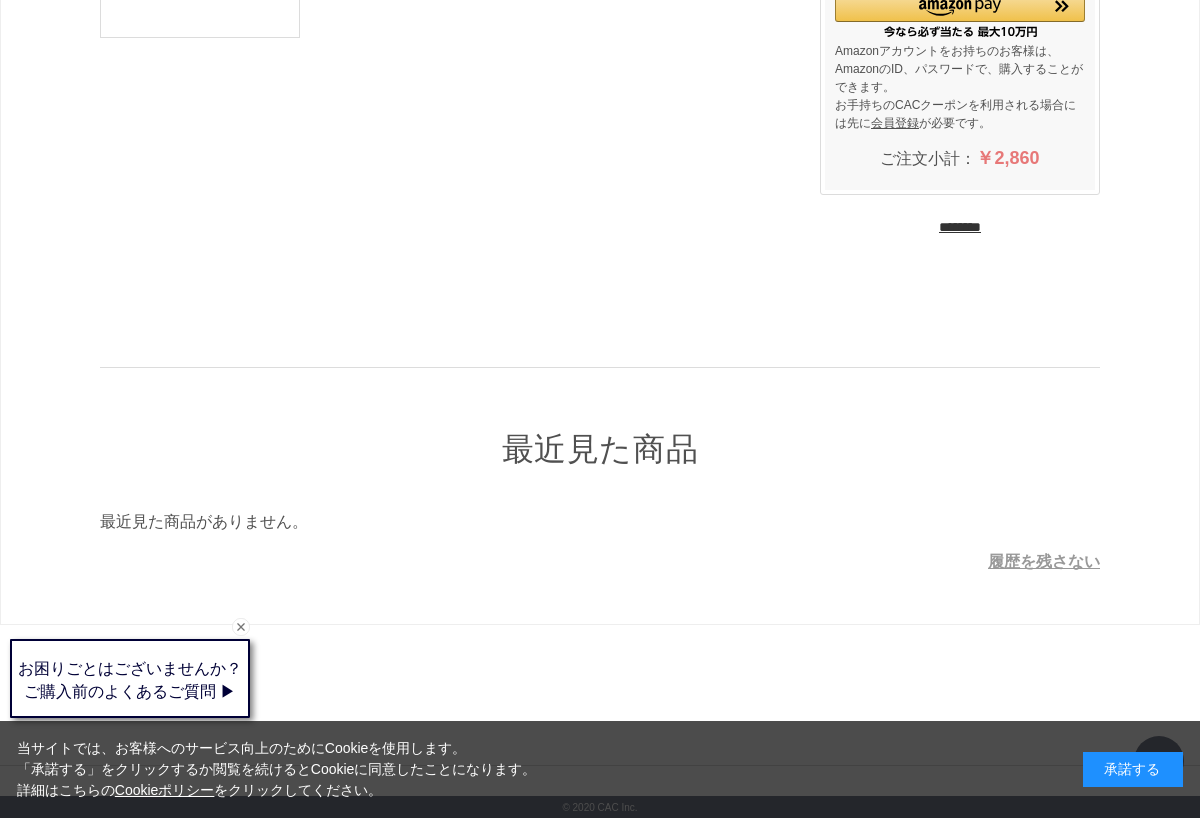 click on "********" at bounding box center [960, 227] 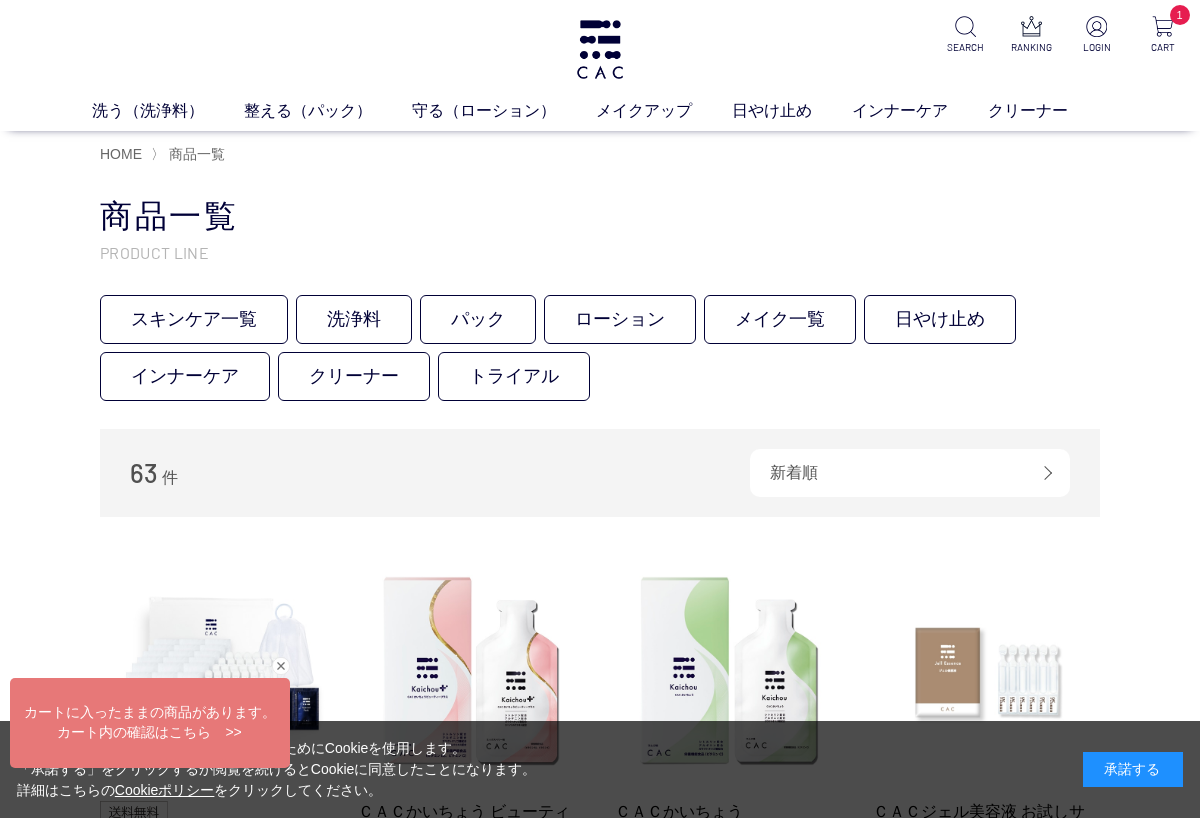 scroll, scrollTop: 0, scrollLeft: 0, axis: both 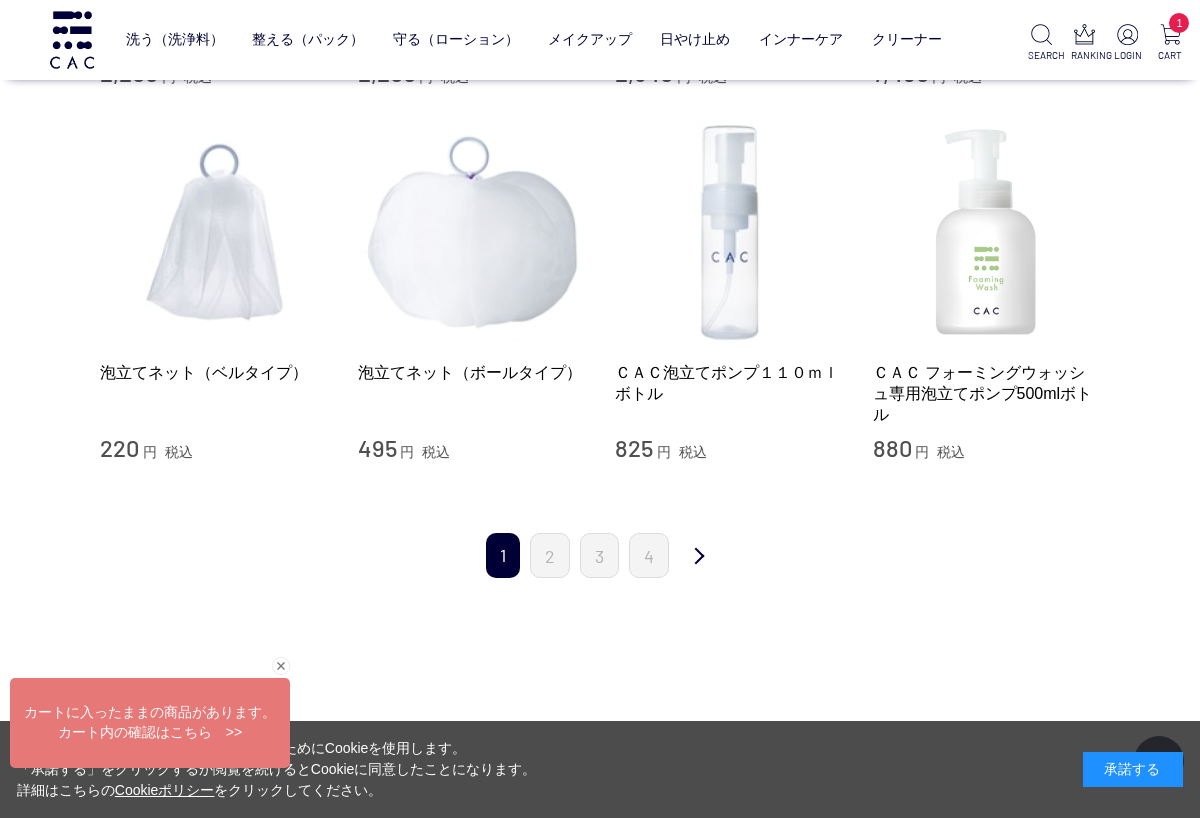 click on "2" at bounding box center [550, 555] 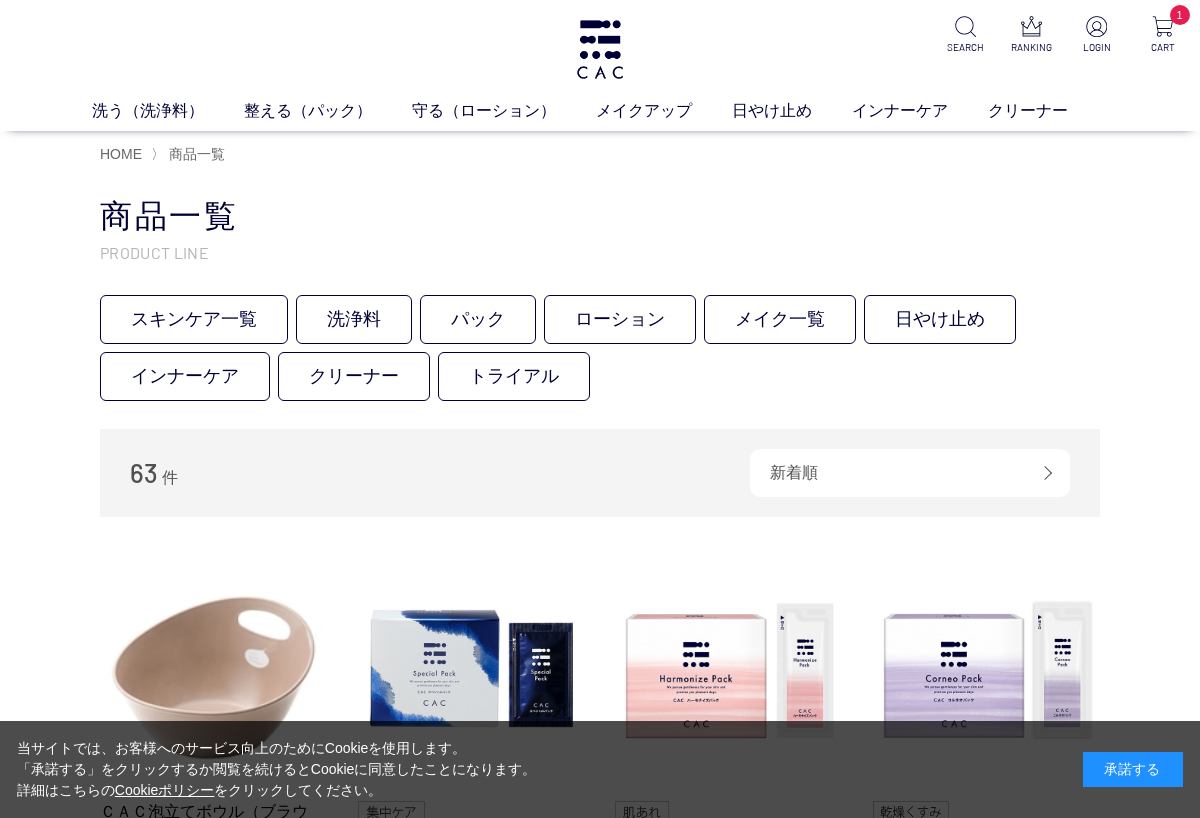scroll, scrollTop: 0, scrollLeft: 0, axis: both 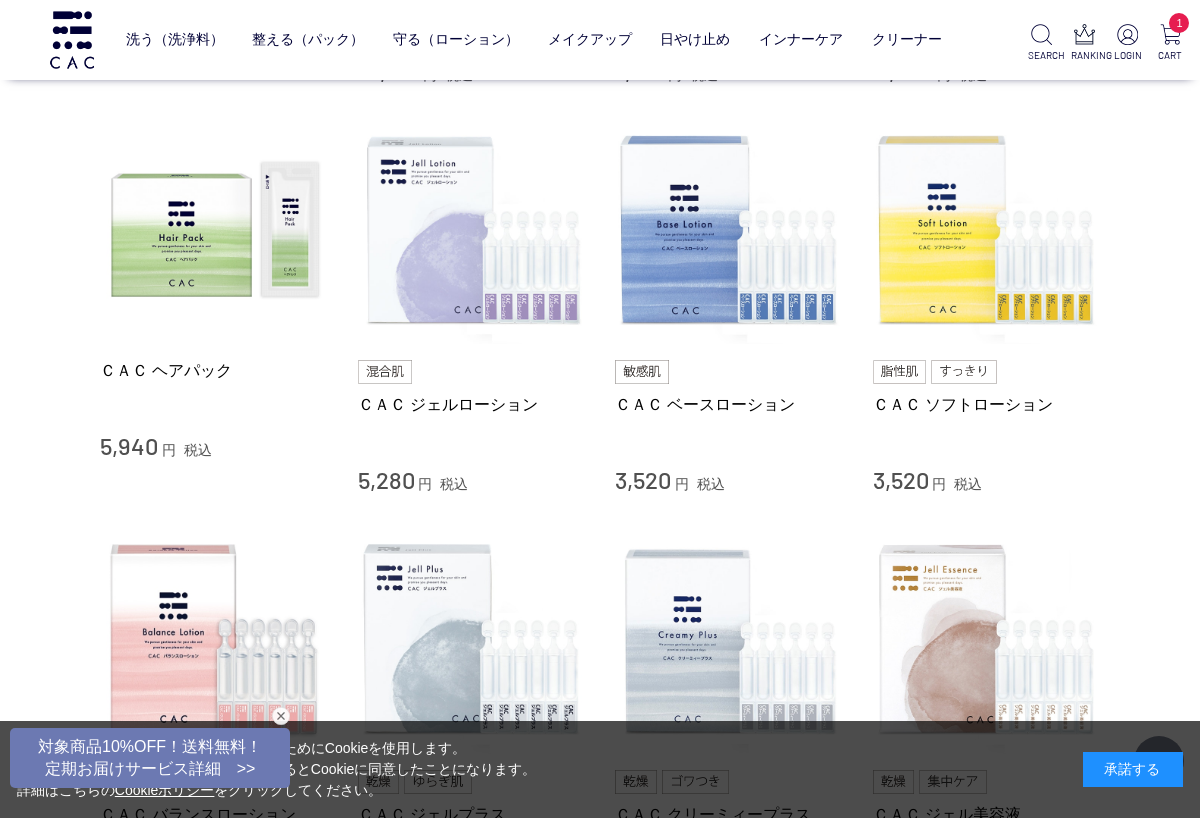 click at bounding box center [987, 231] 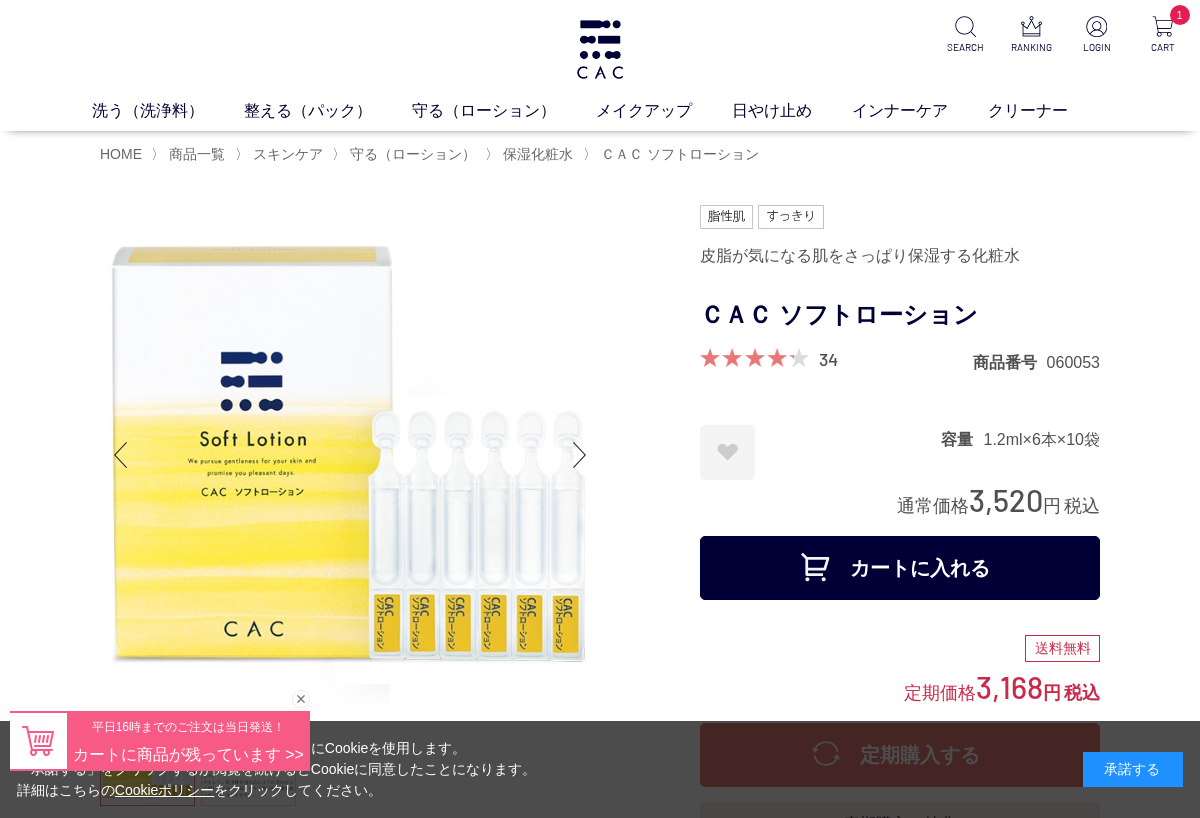 scroll, scrollTop: 0, scrollLeft: 0, axis: both 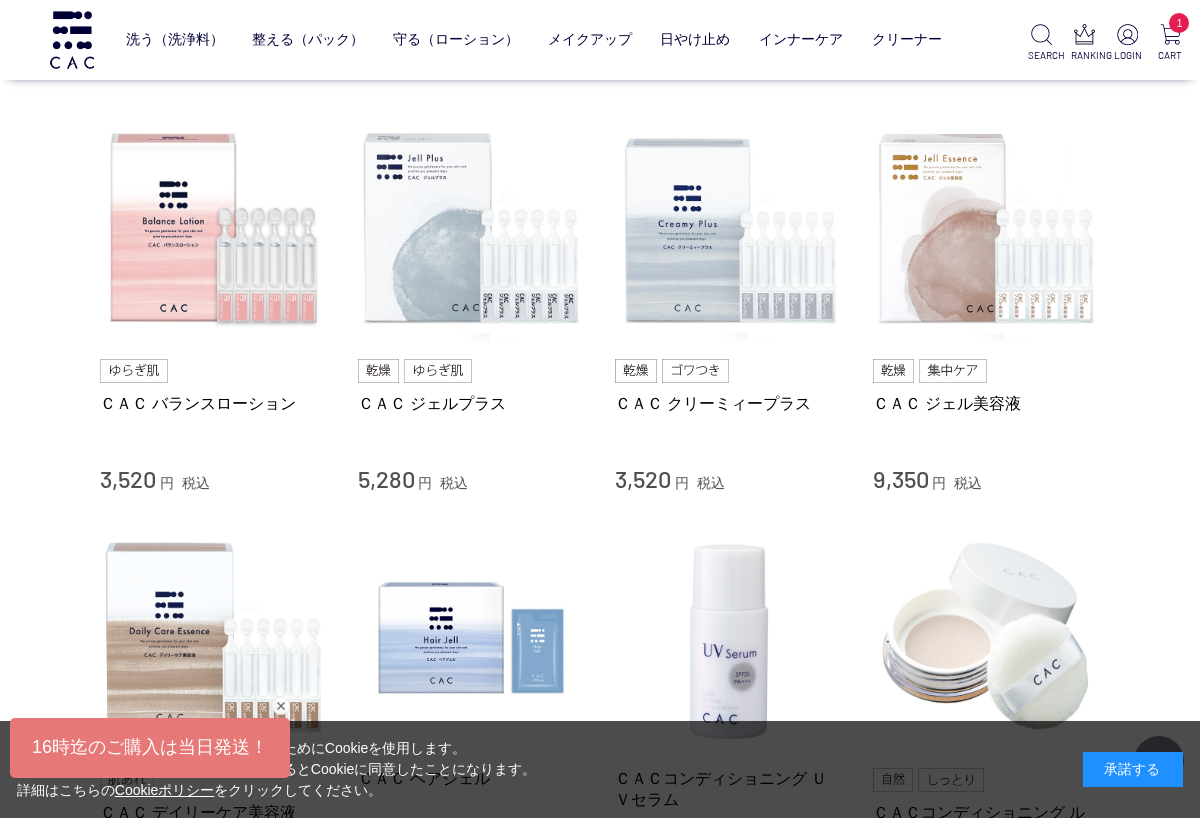 click at bounding box center (214, 229) 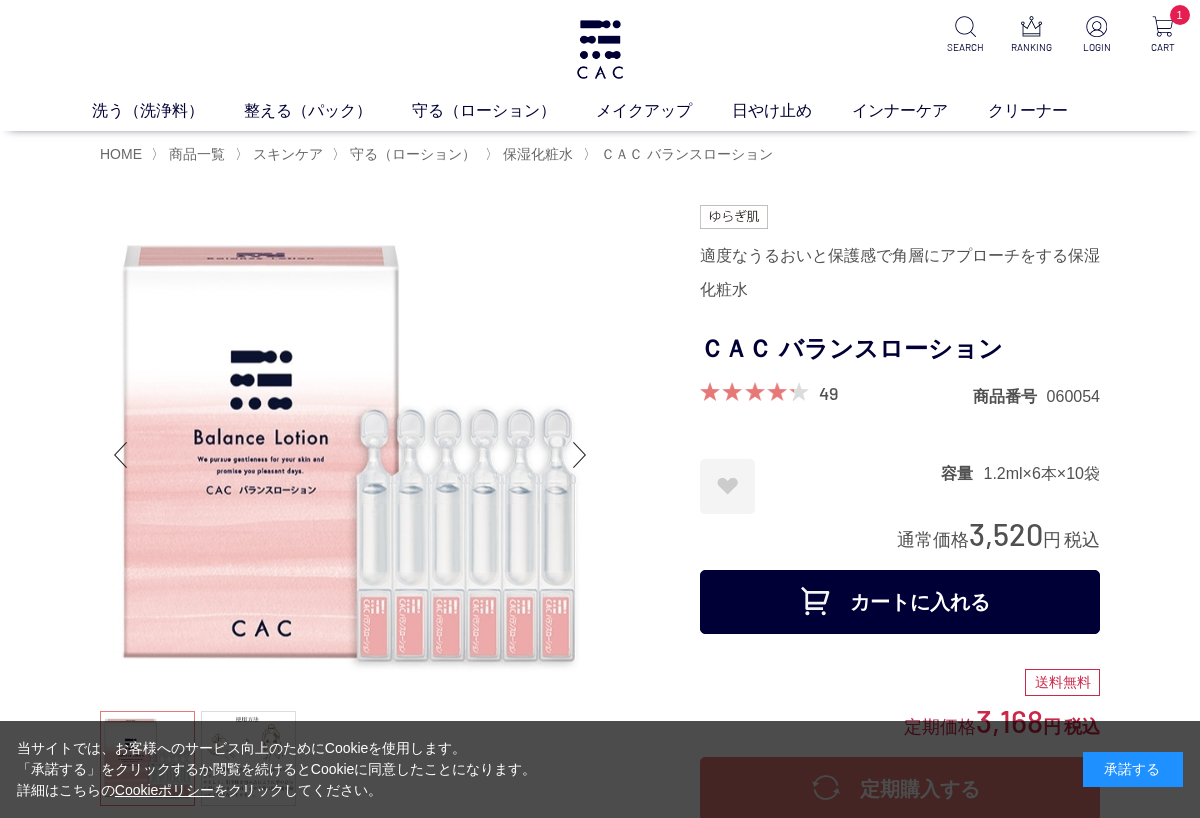 scroll, scrollTop: 0, scrollLeft: 0, axis: both 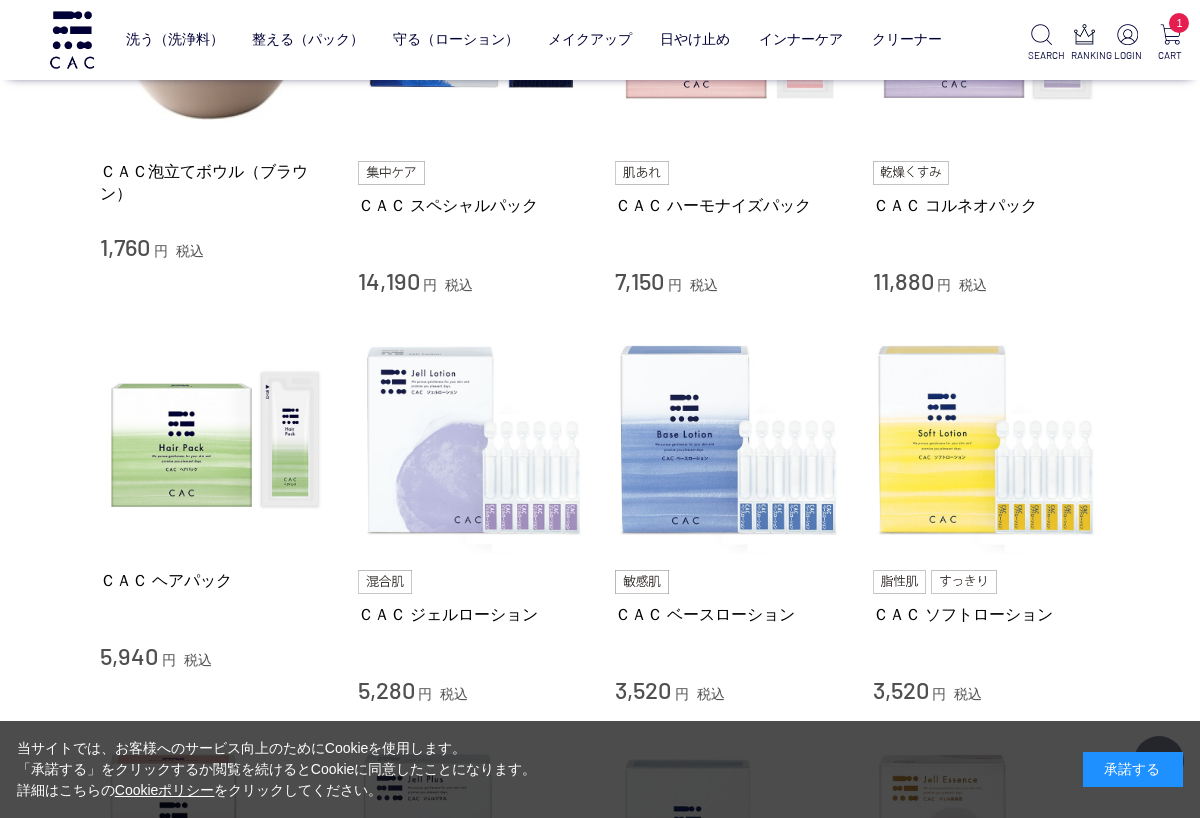 click at bounding box center [987, 441] 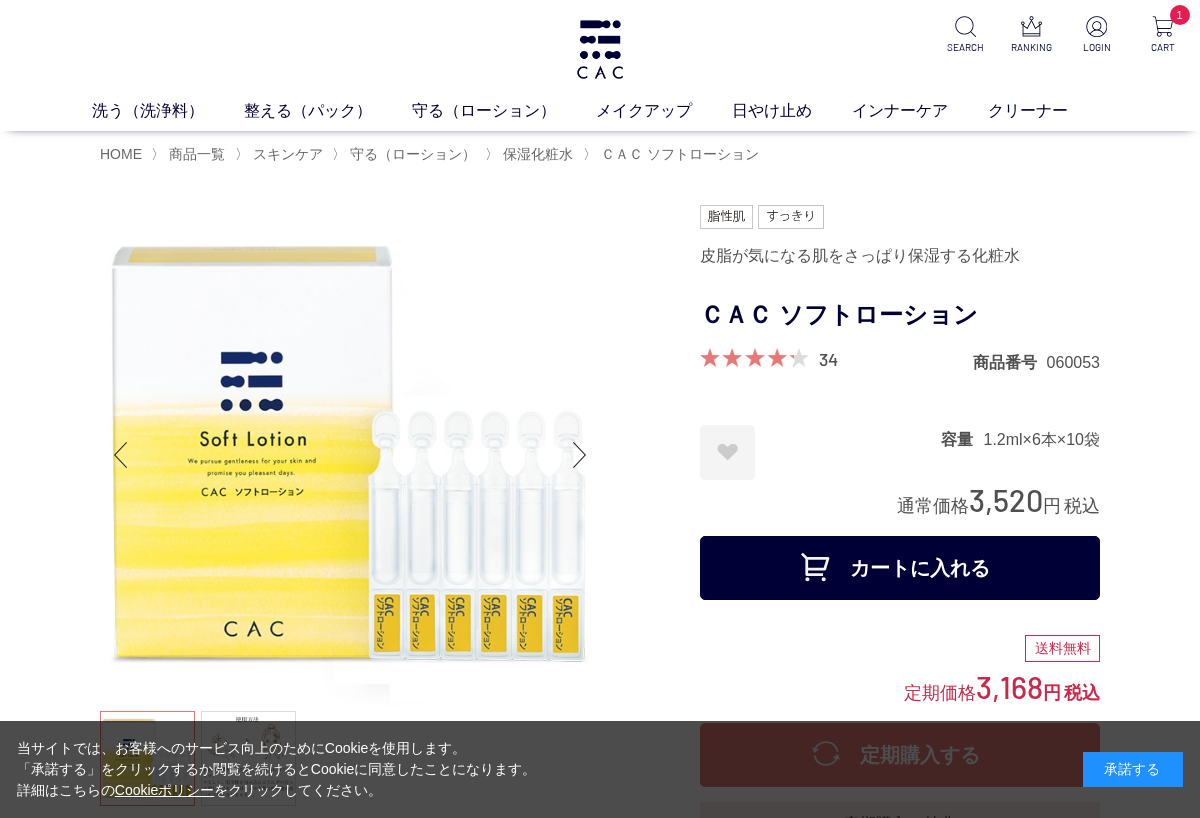 scroll, scrollTop: 0, scrollLeft: 0, axis: both 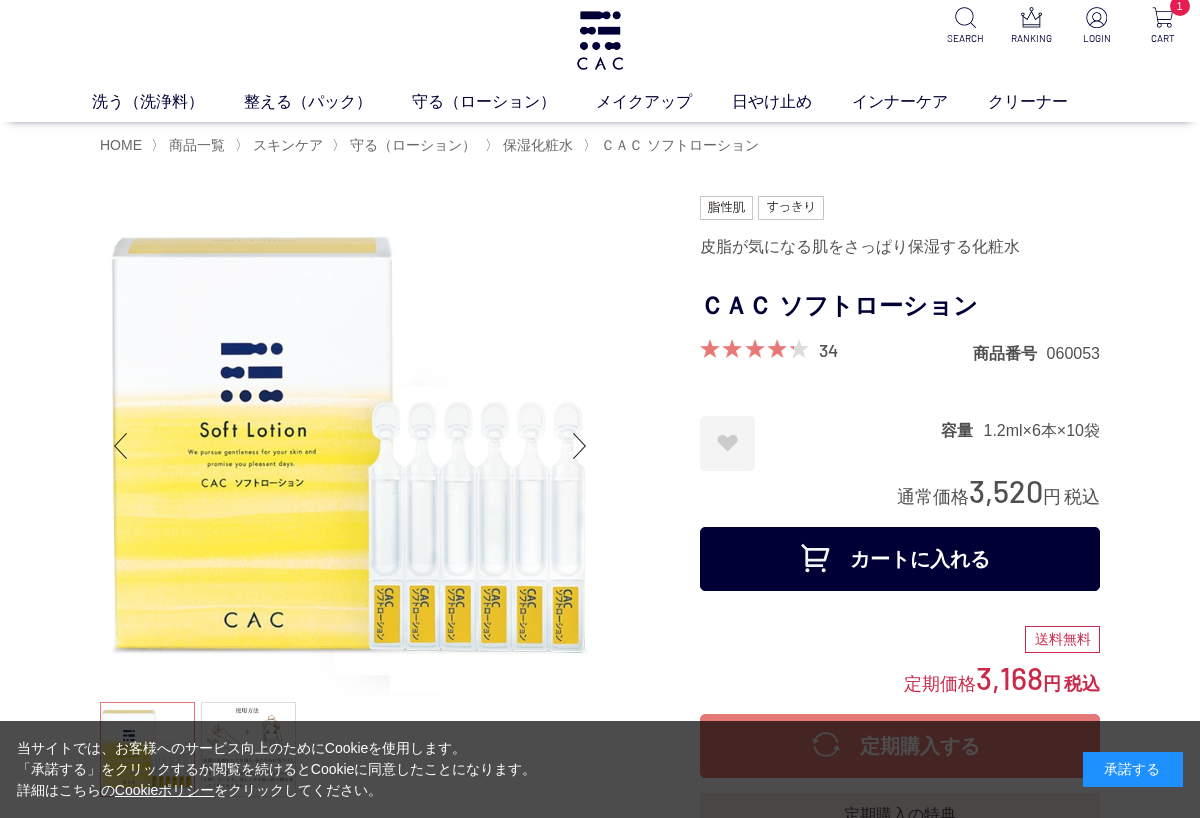 click on "カートに入れる" at bounding box center [900, 559] 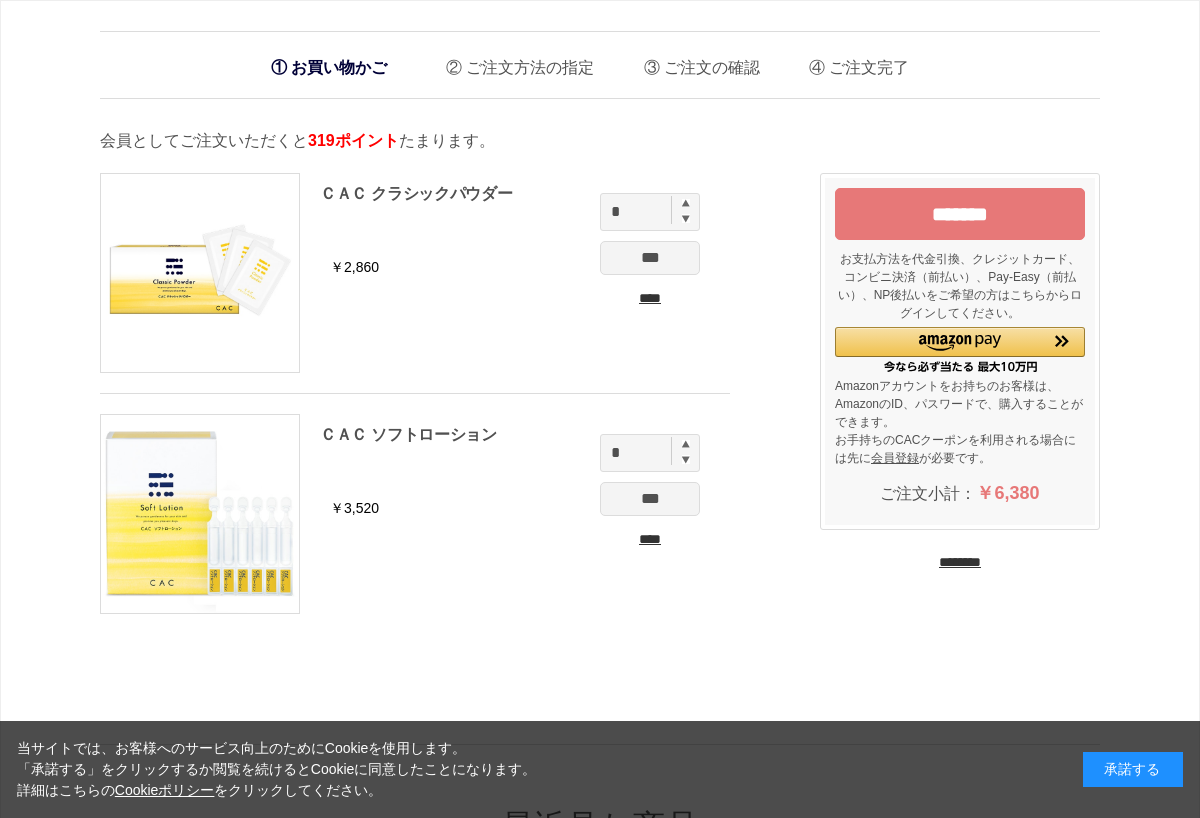 scroll, scrollTop: 0, scrollLeft: 0, axis: both 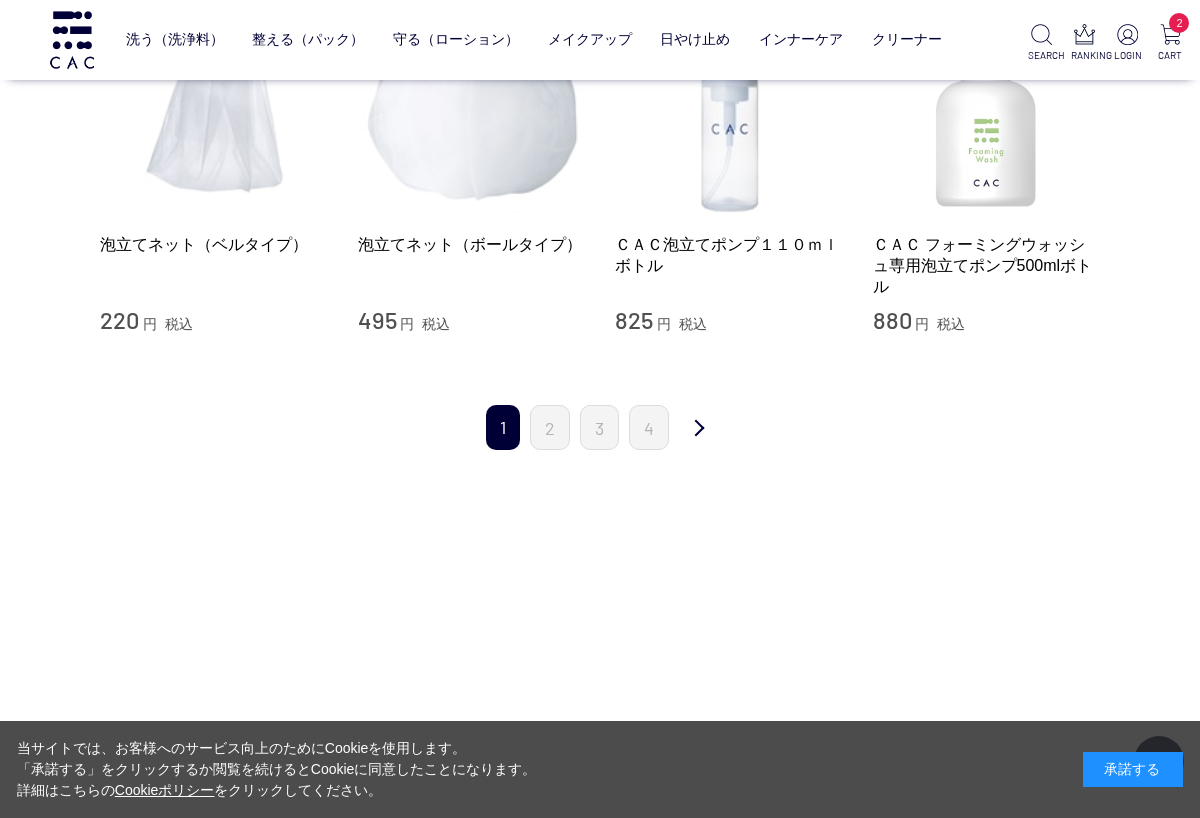 click on "2" at bounding box center (550, 427) 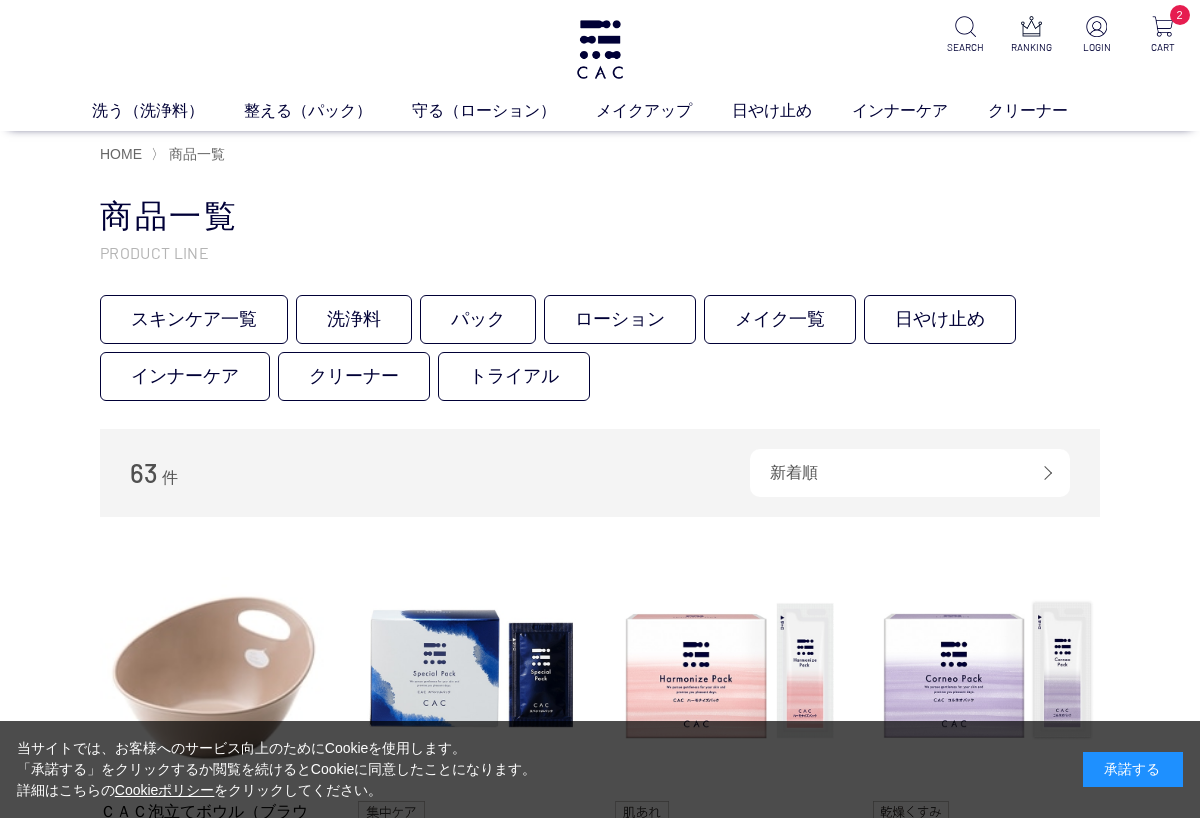 scroll, scrollTop: 0, scrollLeft: 0, axis: both 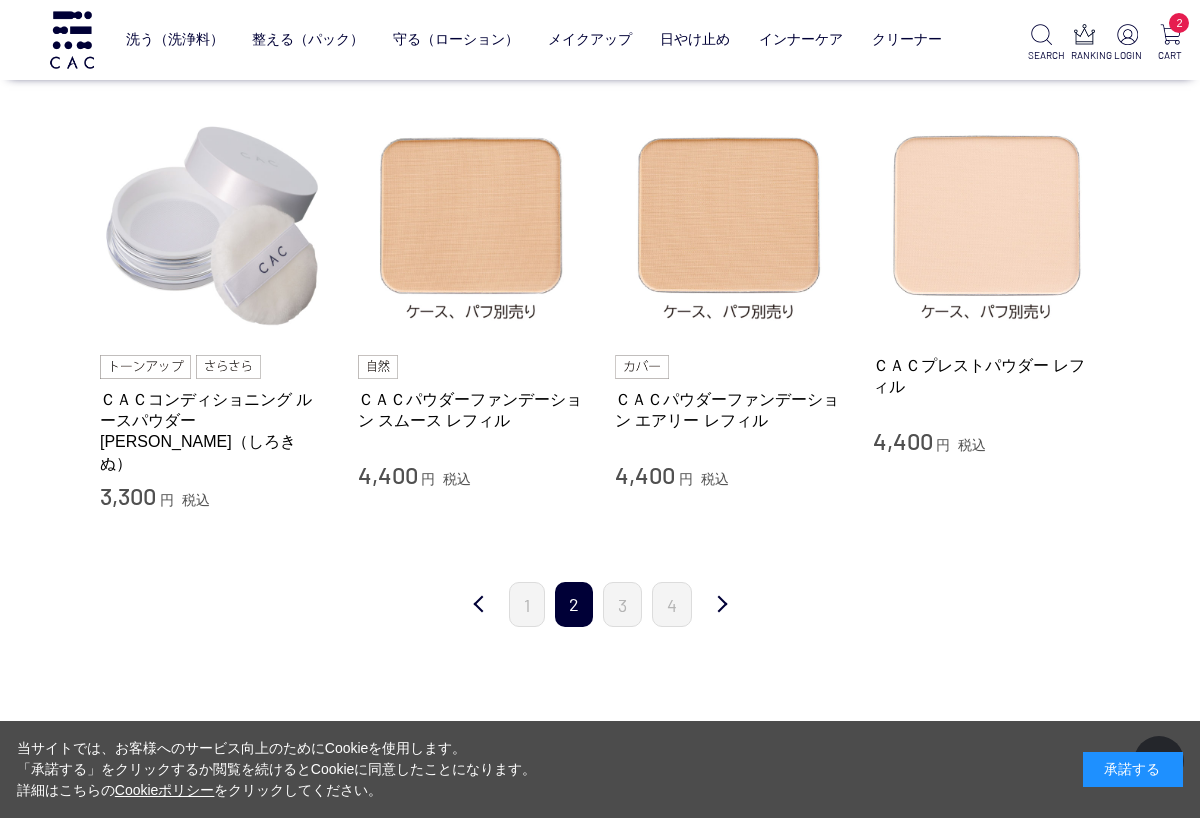 click on "3" at bounding box center [622, 604] 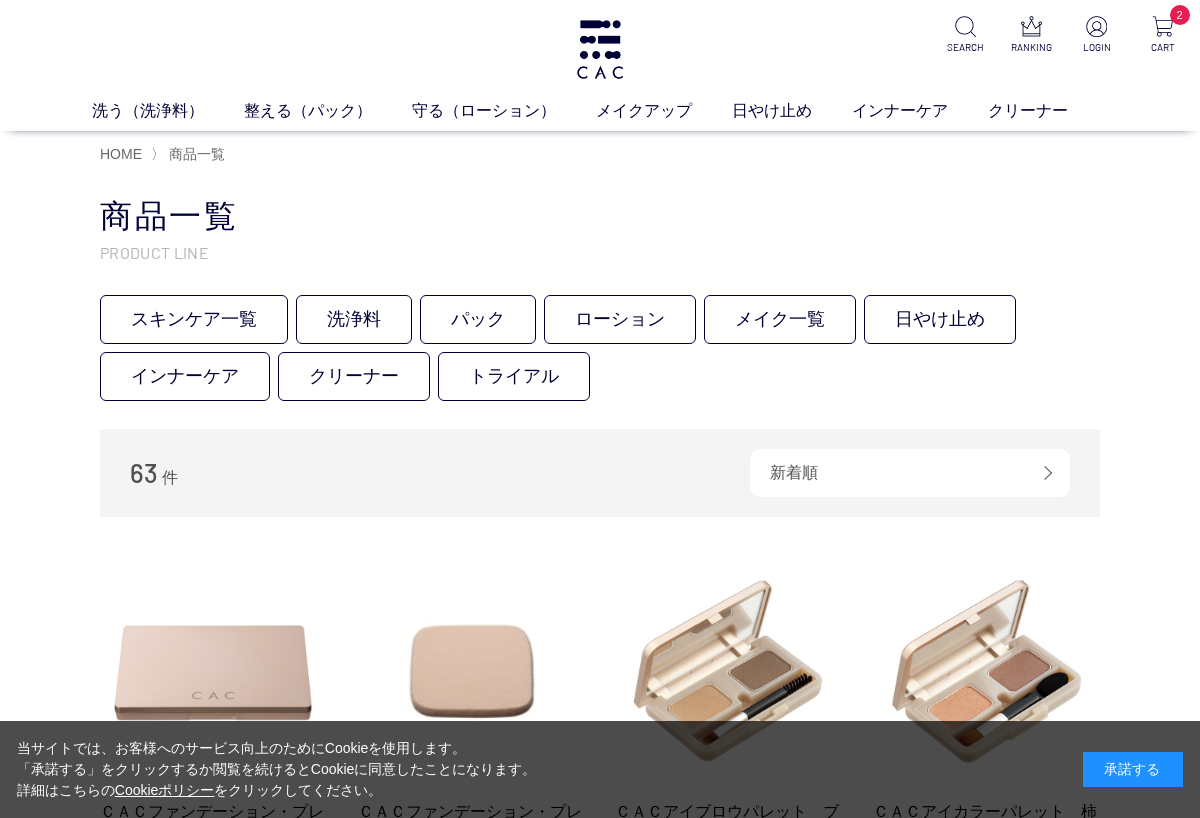 scroll, scrollTop: 0, scrollLeft: 0, axis: both 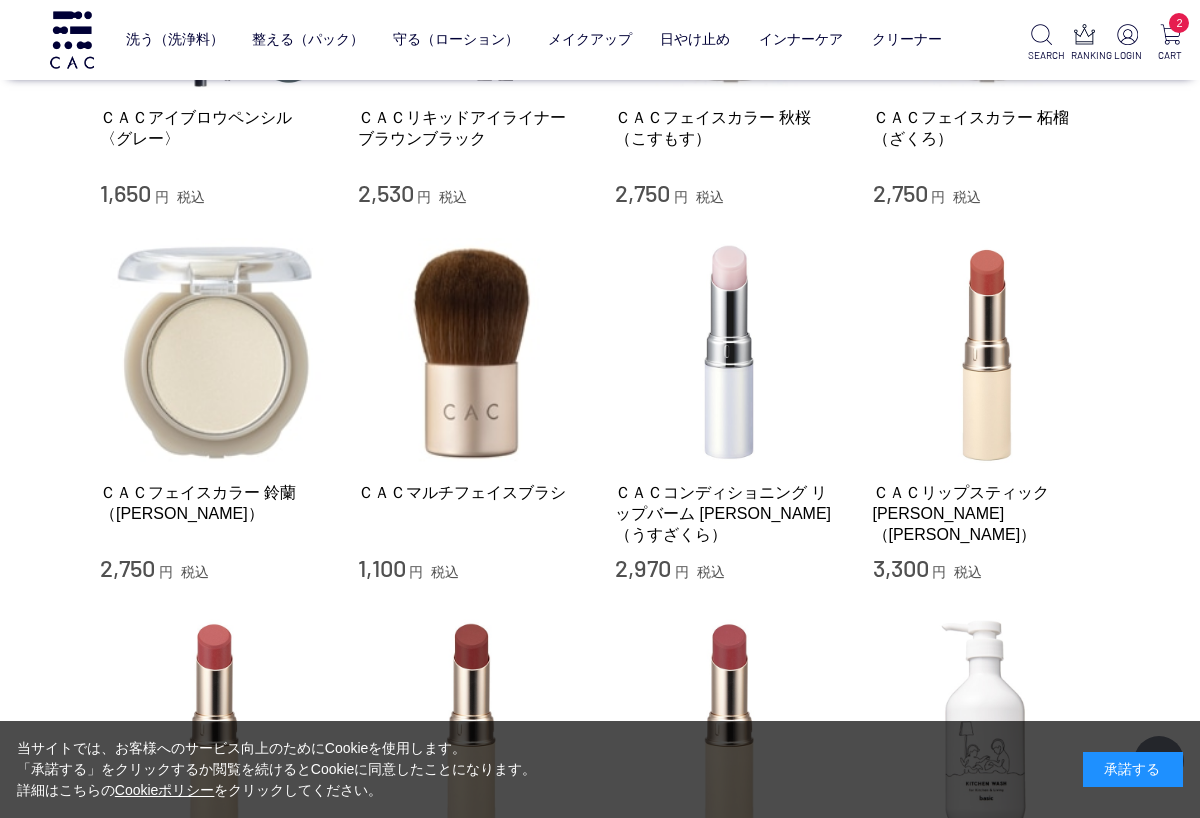 click at bounding box center (729, 352) 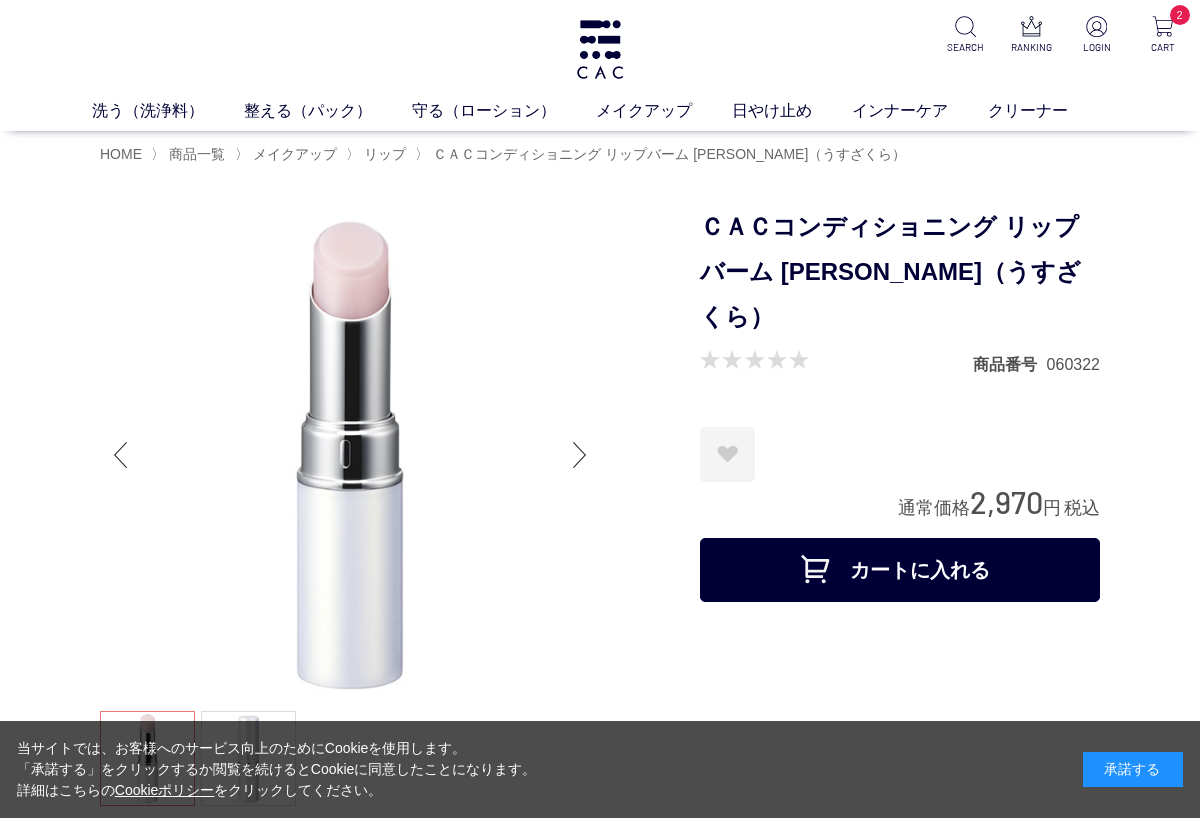 scroll, scrollTop: 0, scrollLeft: 0, axis: both 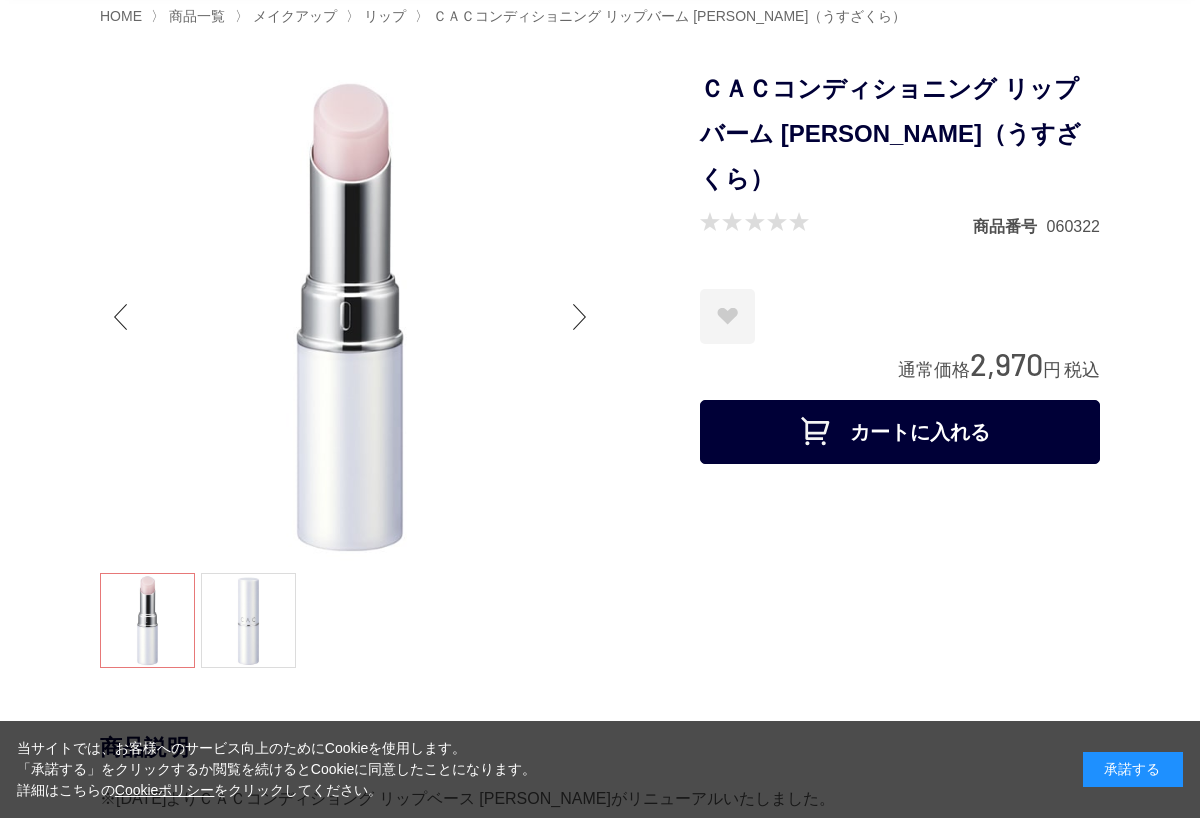 click on "カートに入れる" at bounding box center (900, 432) 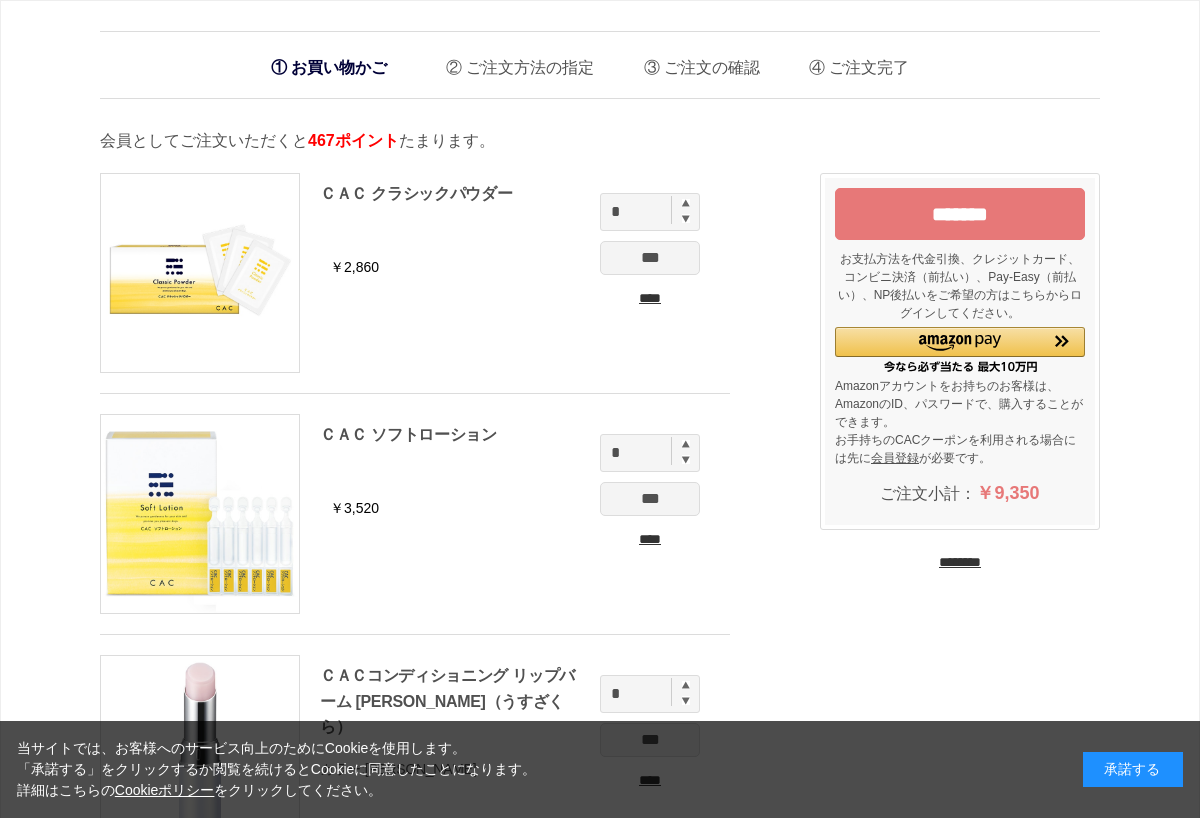 scroll, scrollTop: 0, scrollLeft: 0, axis: both 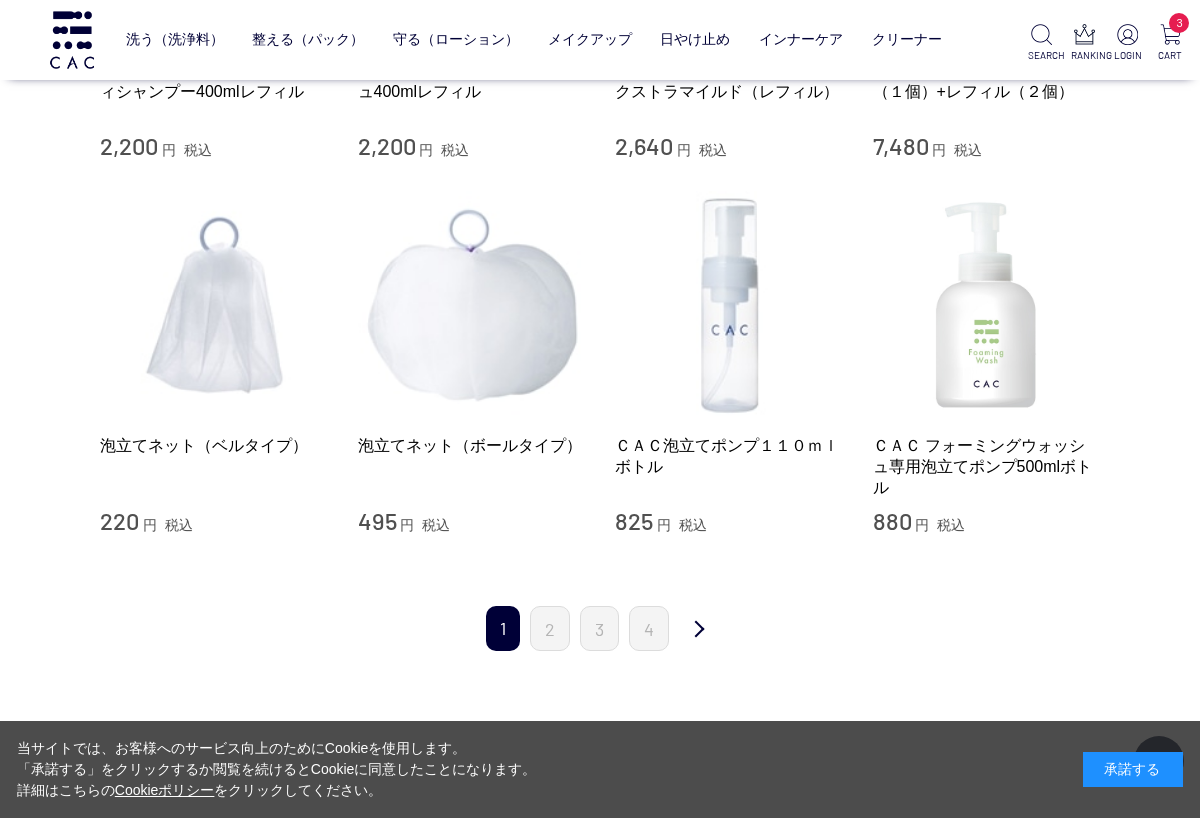 click at bounding box center [987, 305] 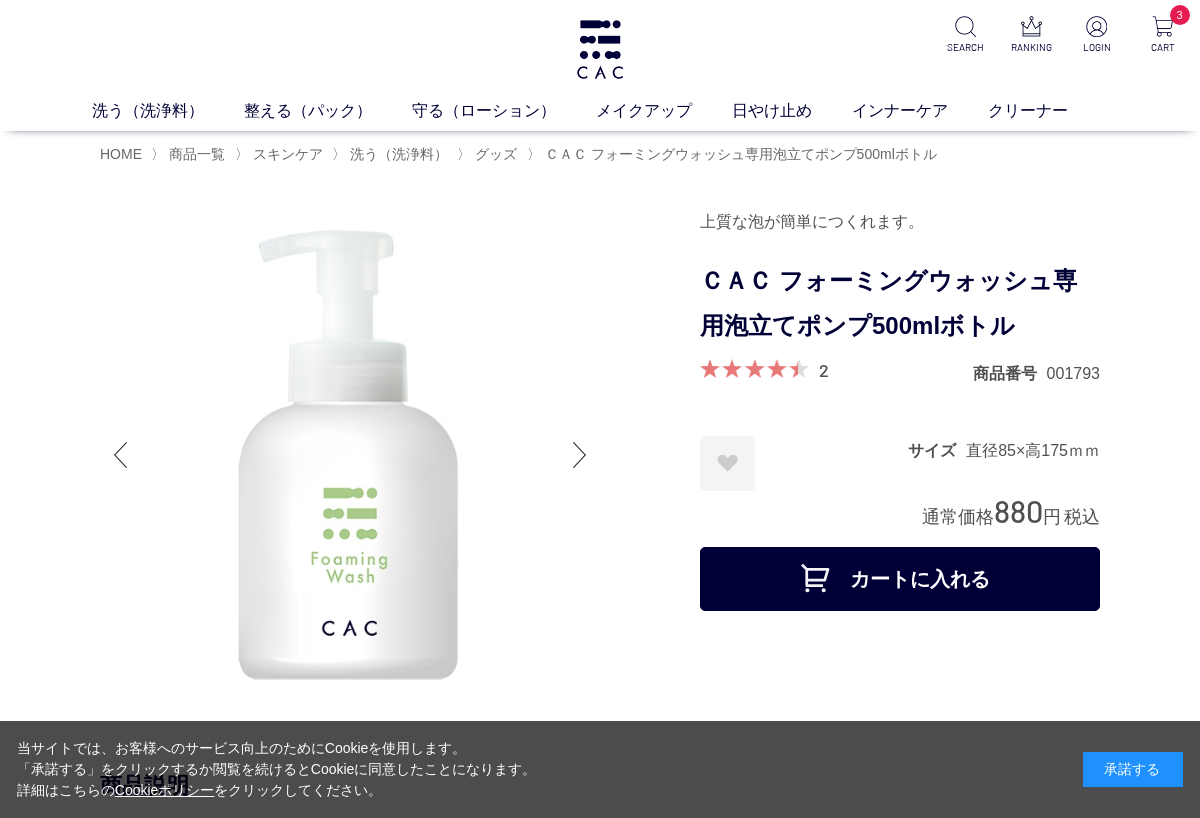 scroll, scrollTop: 0, scrollLeft: 0, axis: both 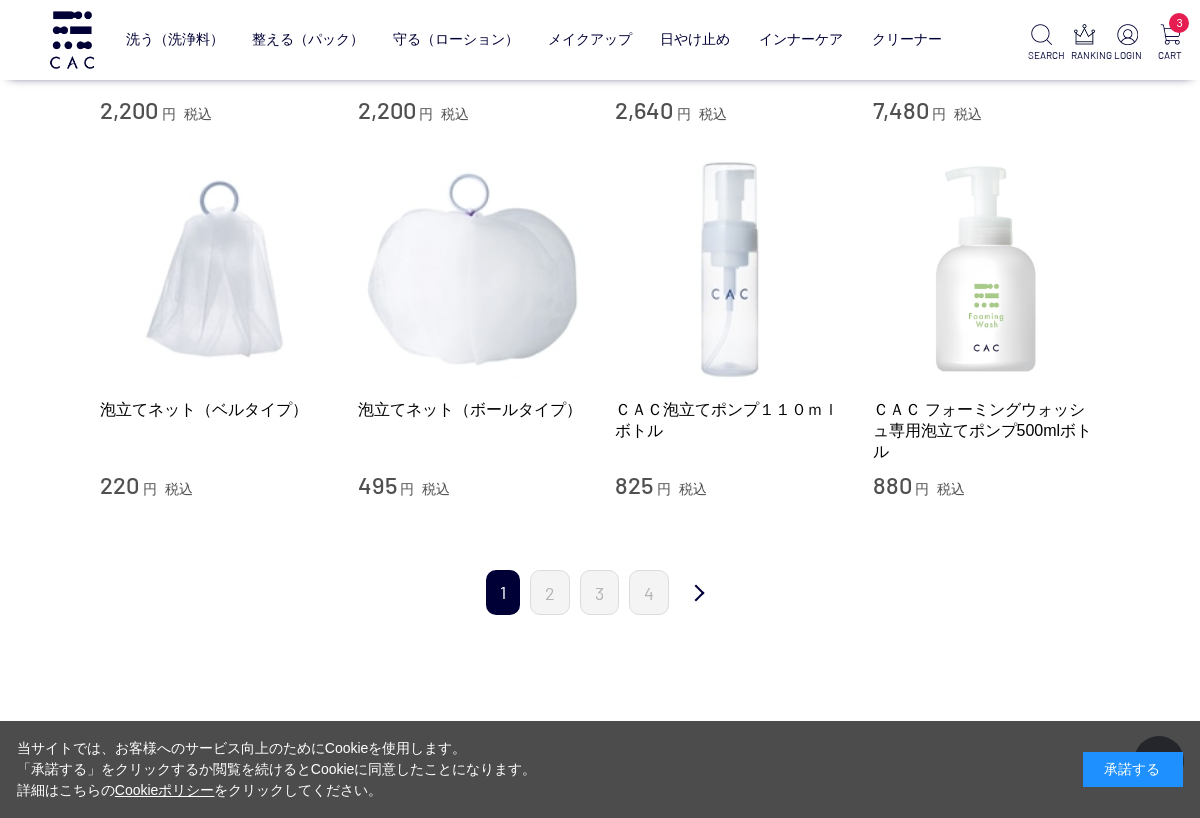 click on "2" at bounding box center [550, 592] 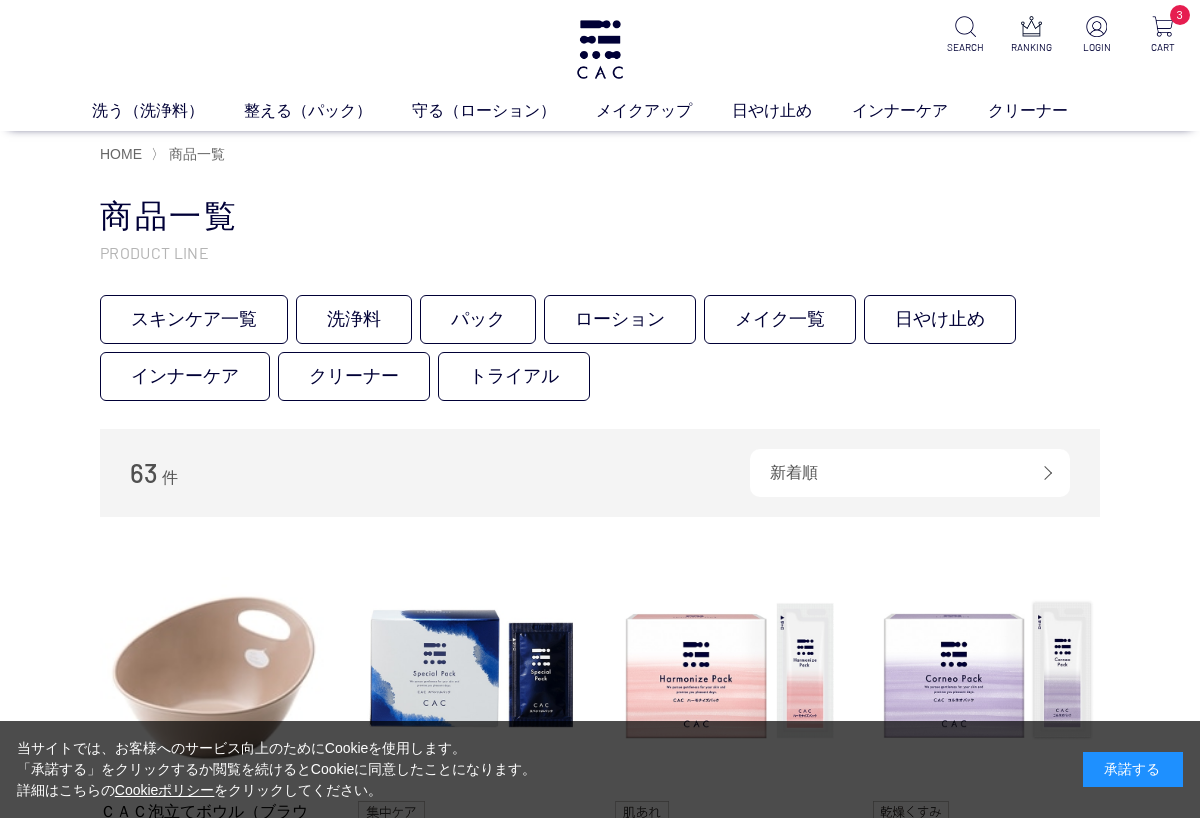 scroll, scrollTop: 0, scrollLeft: 0, axis: both 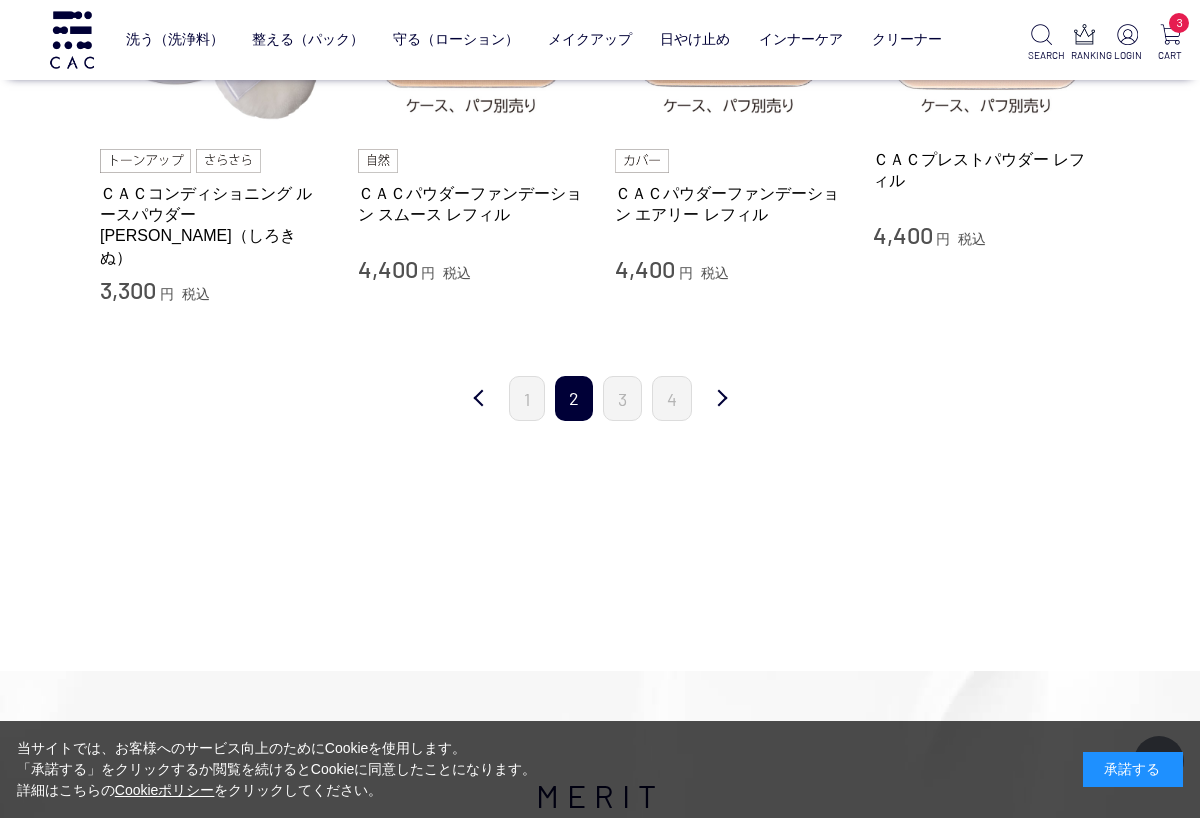 click on "3" at bounding box center [622, 398] 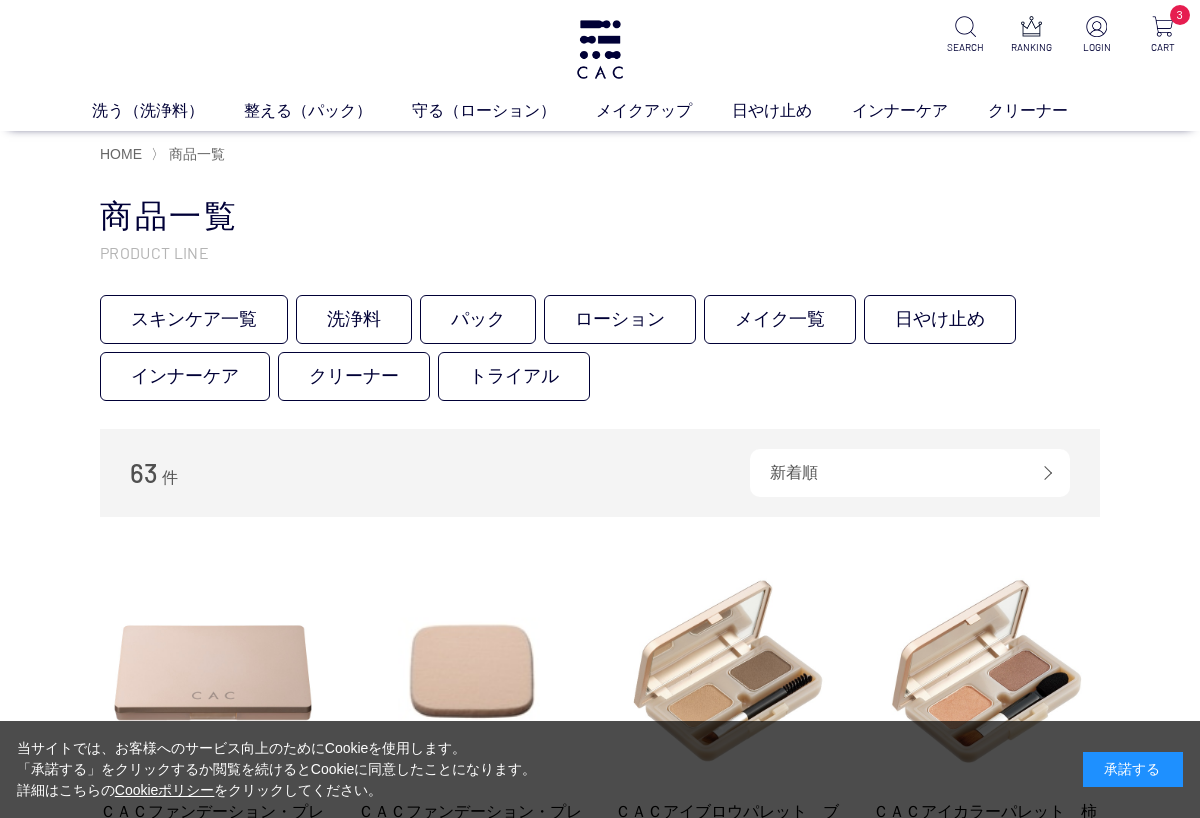 scroll, scrollTop: 0, scrollLeft: 0, axis: both 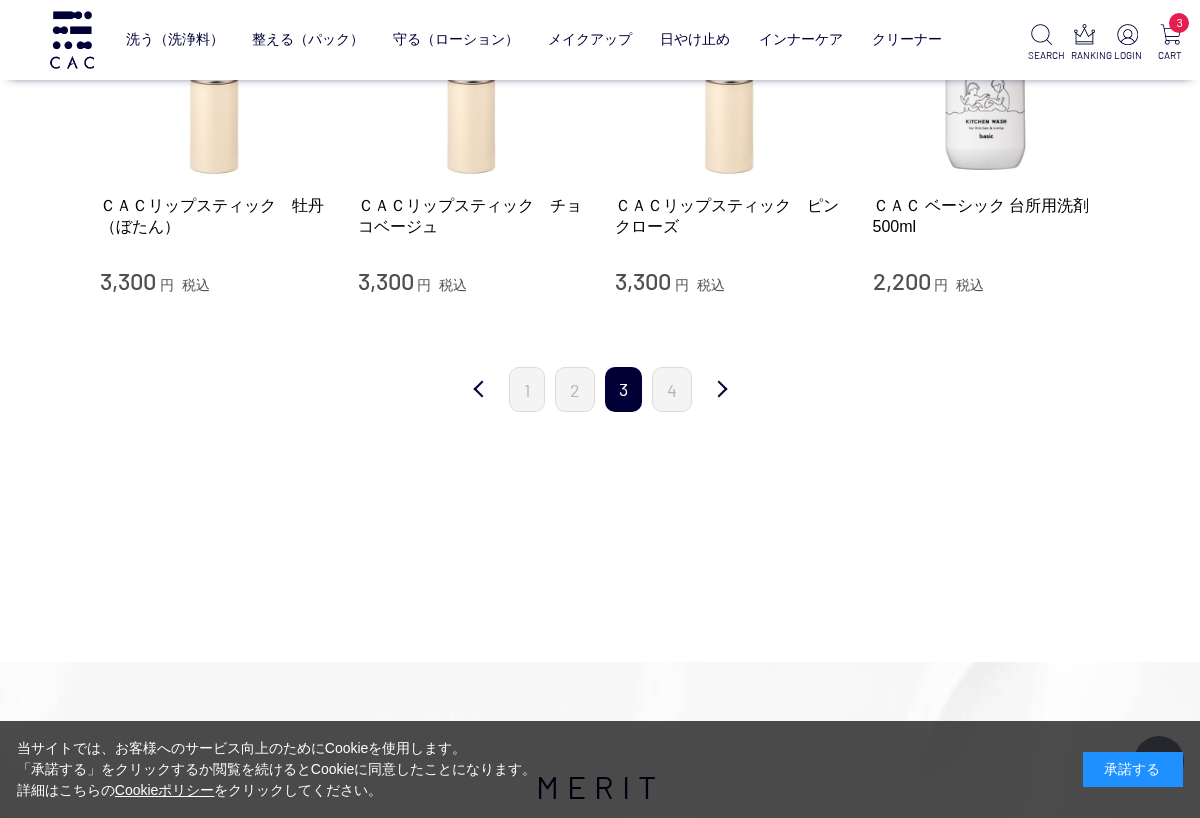 click on "4" at bounding box center (672, 389) 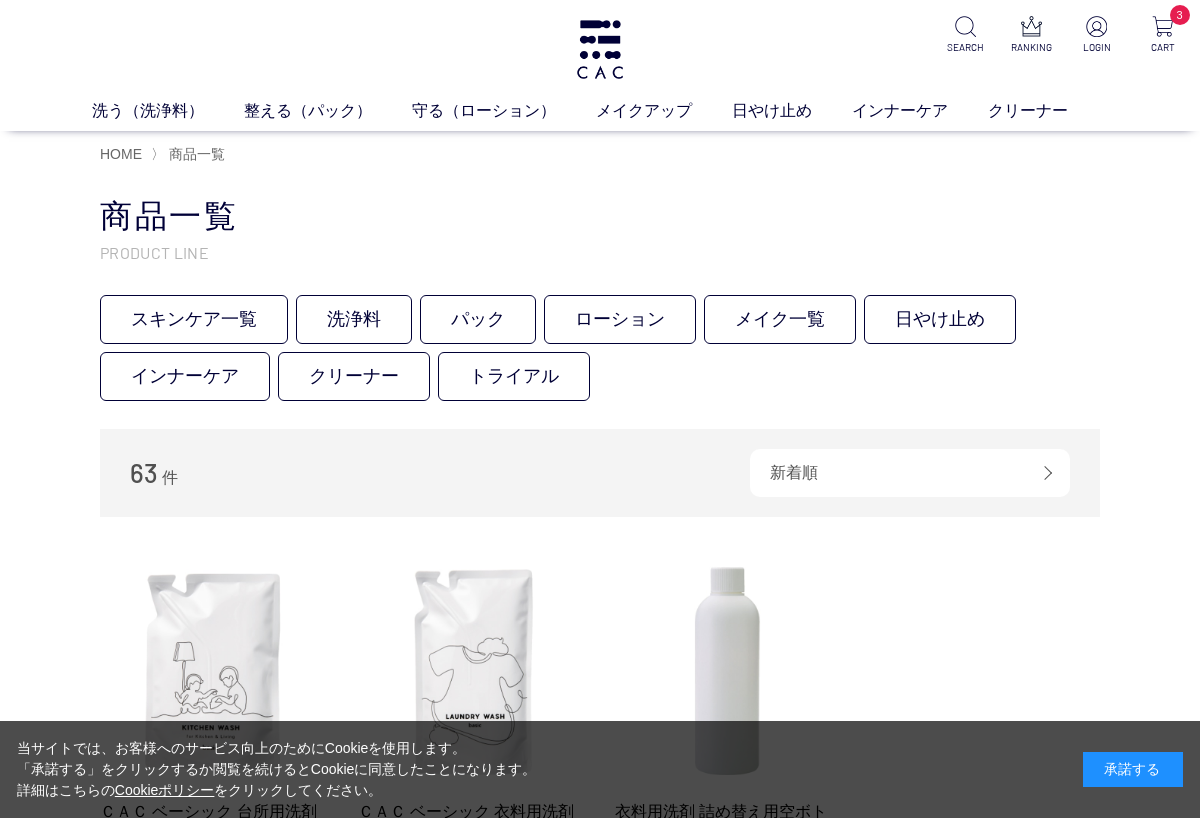 scroll, scrollTop: 0, scrollLeft: 0, axis: both 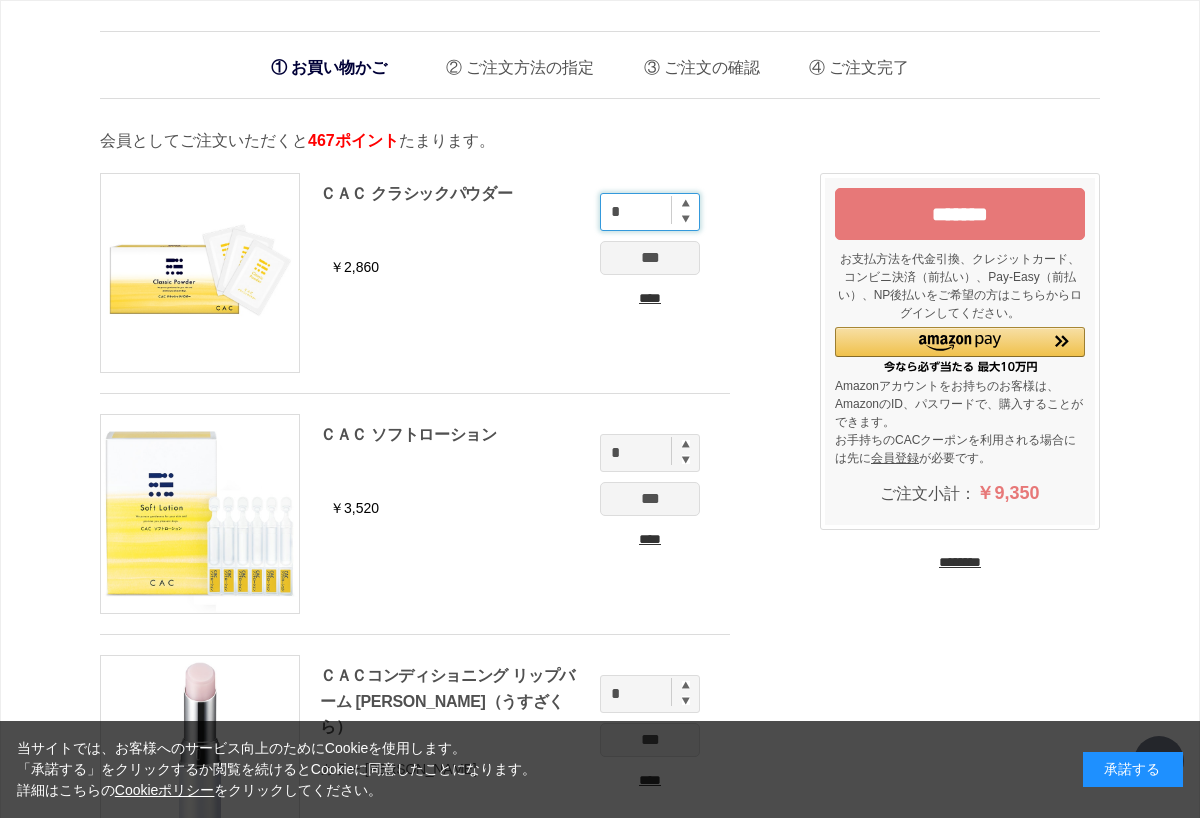 click on "*" at bounding box center [650, 212] 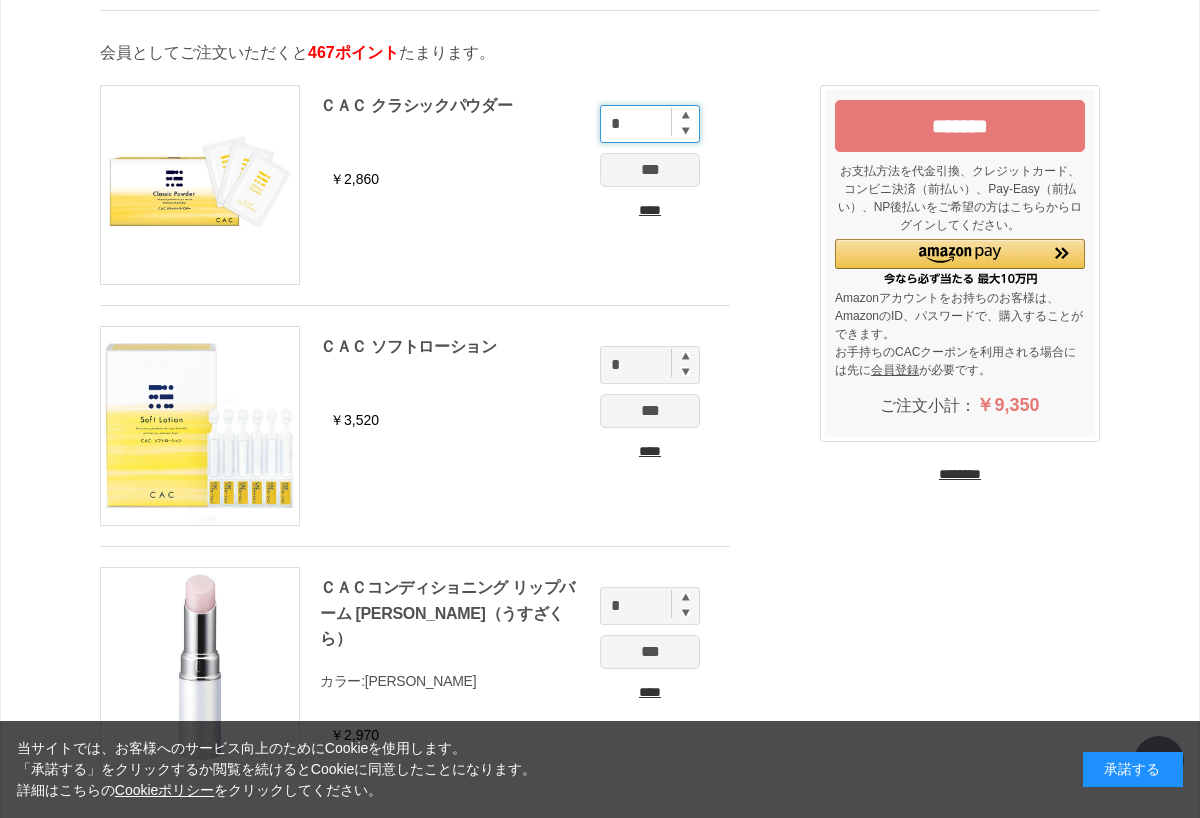 scroll, scrollTop: 86, scrollLeft: 0, axis: vertical 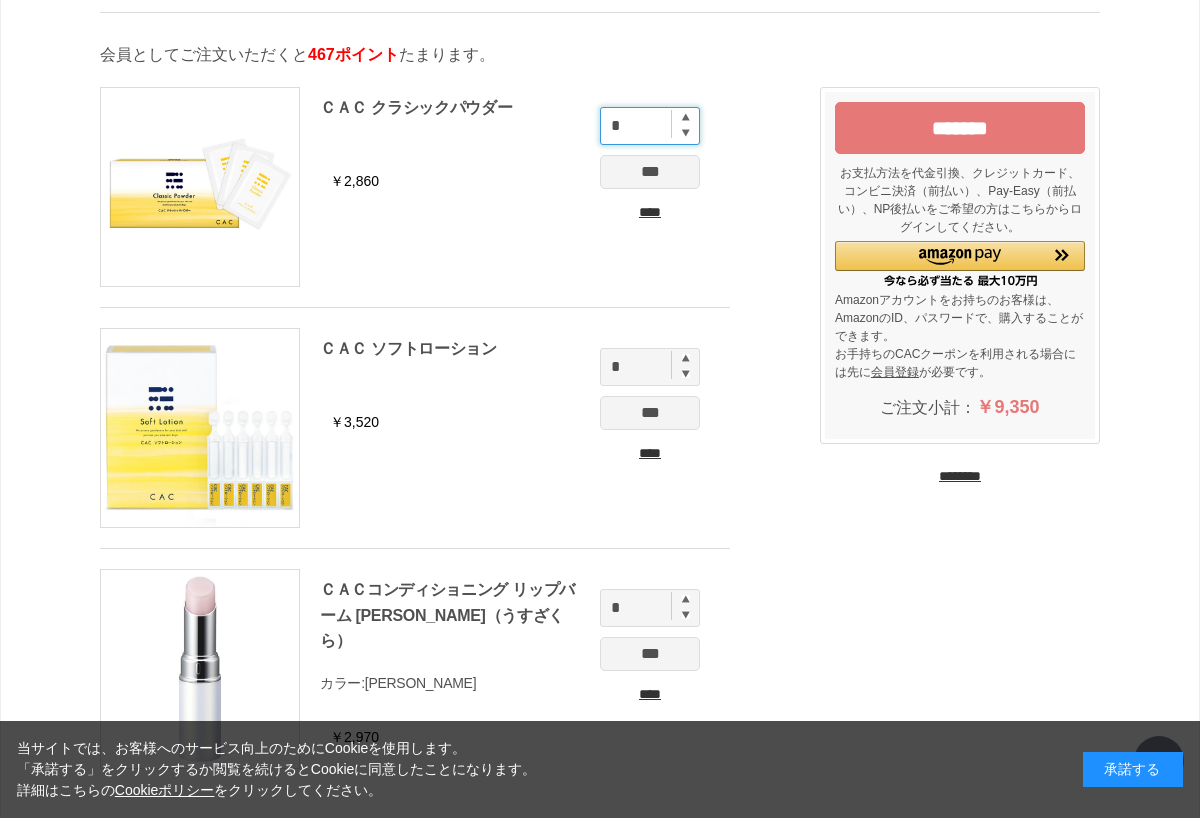 click on "*" at bounding box center (650, 126) 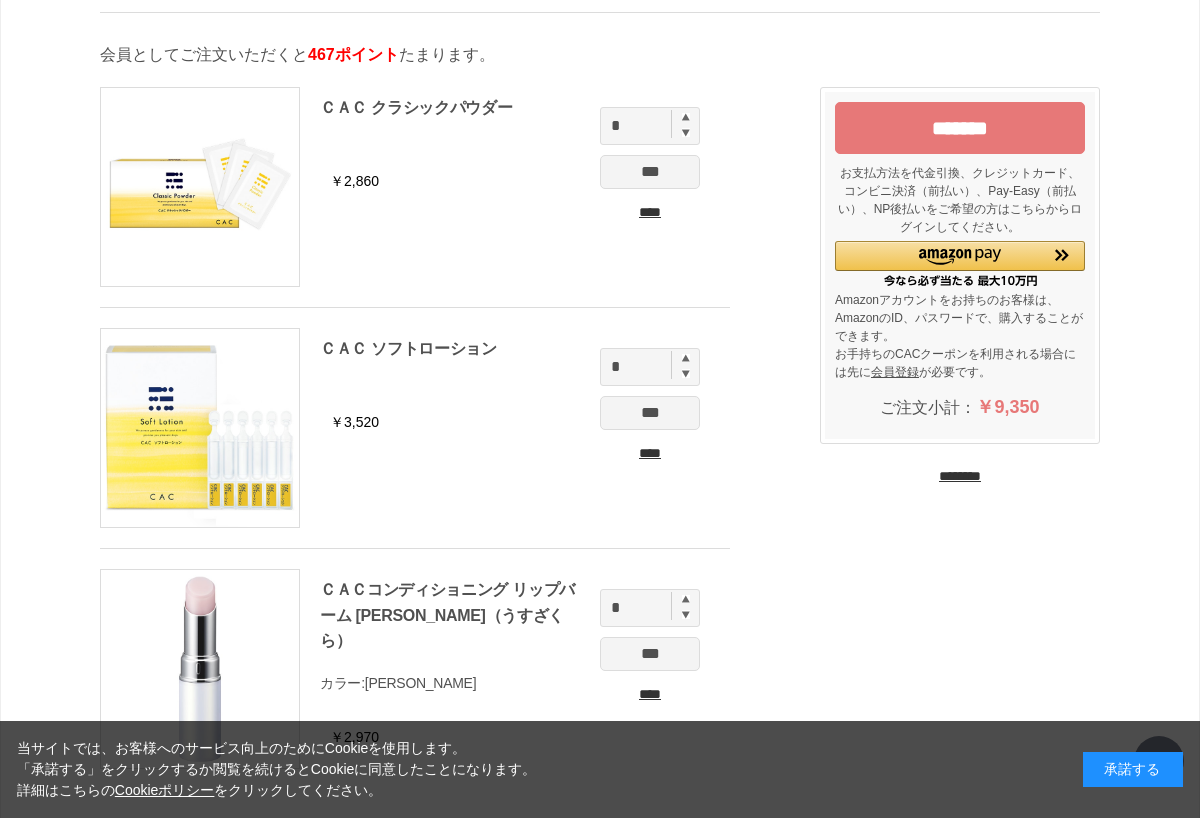 click on "***" at bounding box center [650, 172] 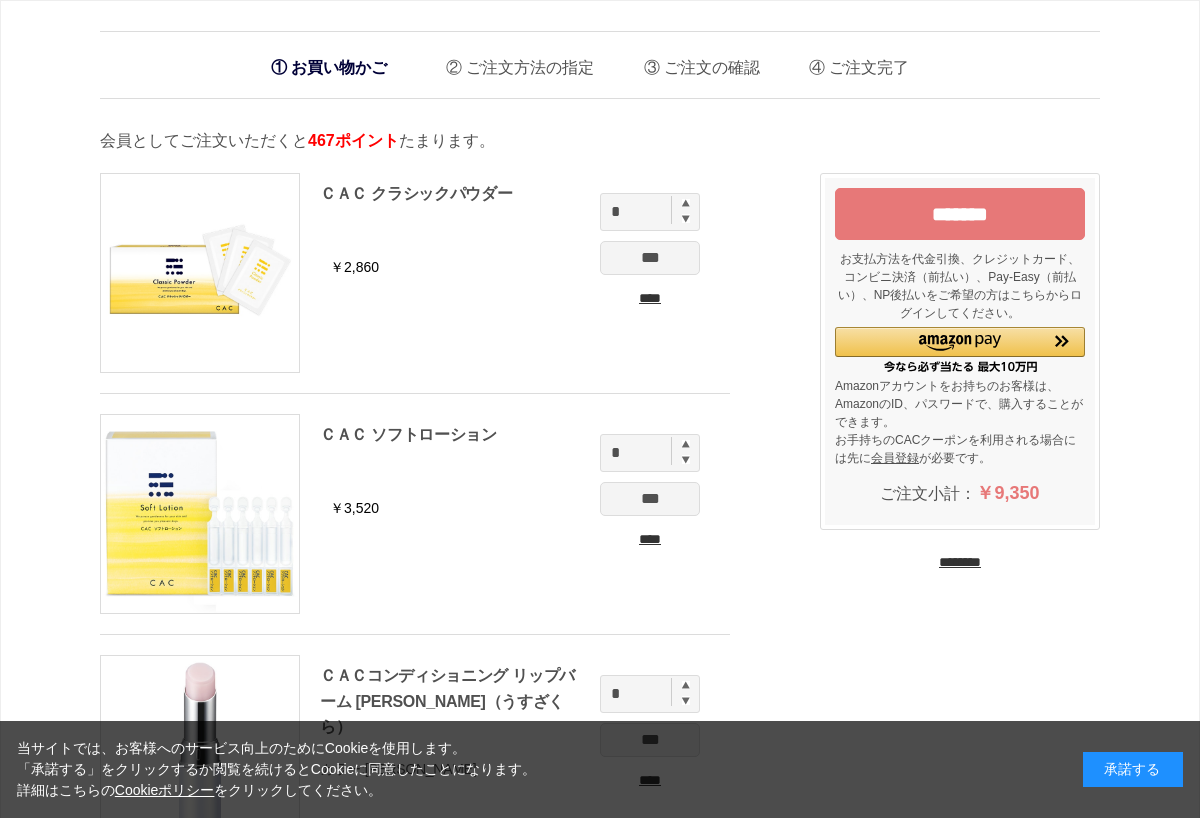 scroll, scrollTop: 0, scrollLeft: 0, axis: both 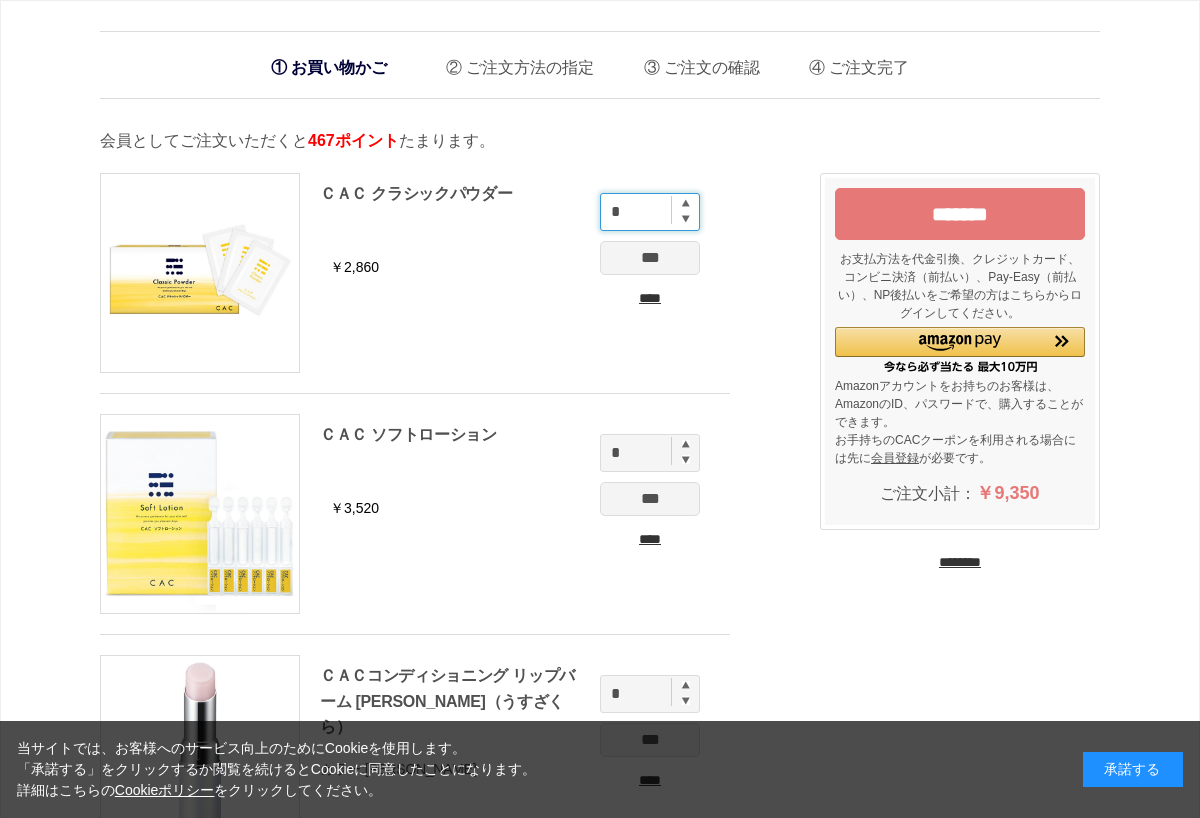 click on "*" at bounding box center [650, 212] 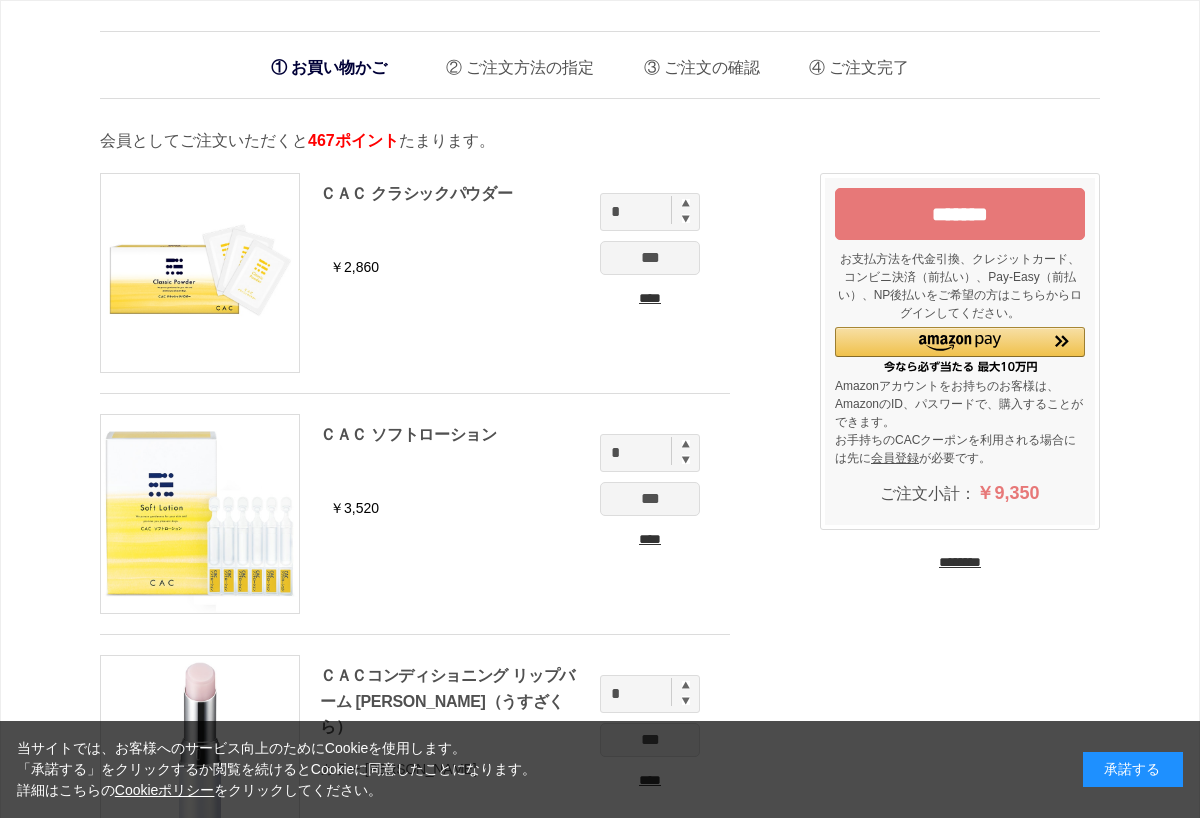 click at bounding box center (686, 203) 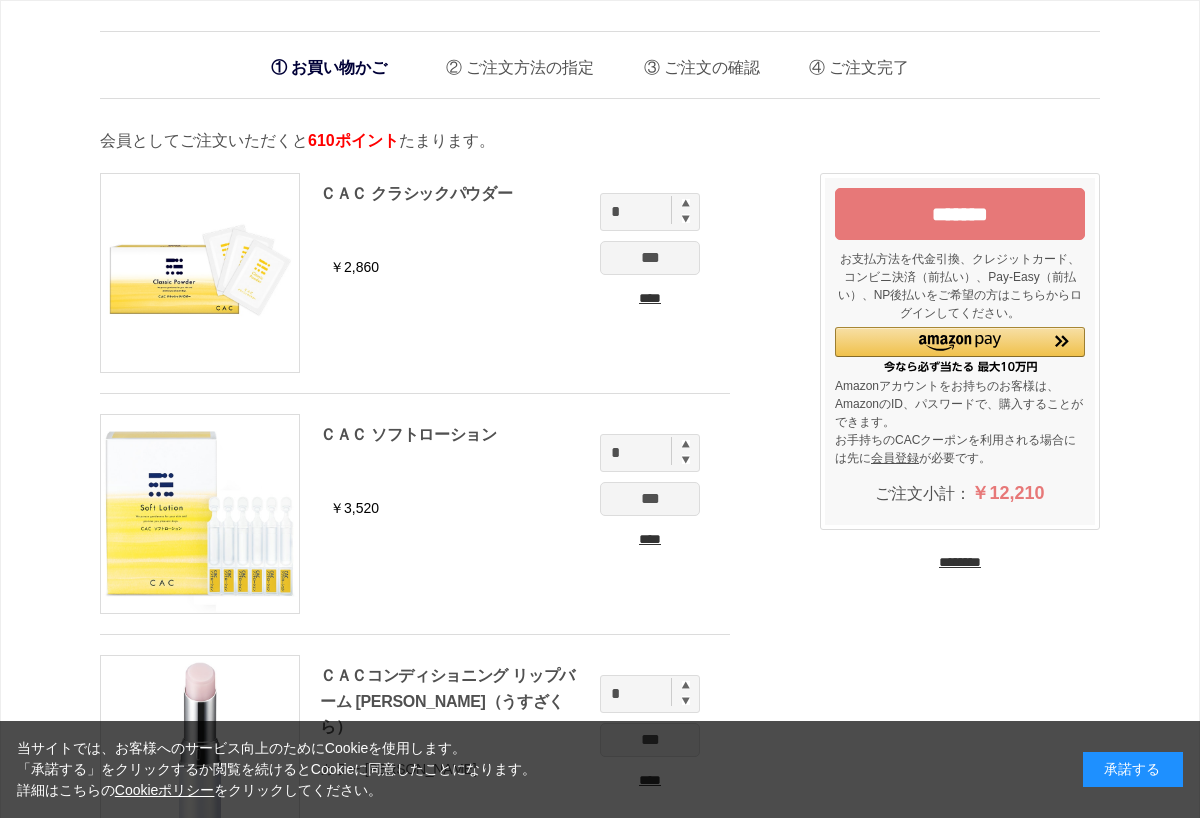 scroll, scrollTop: 0, scrollLeft: 0, axis: both 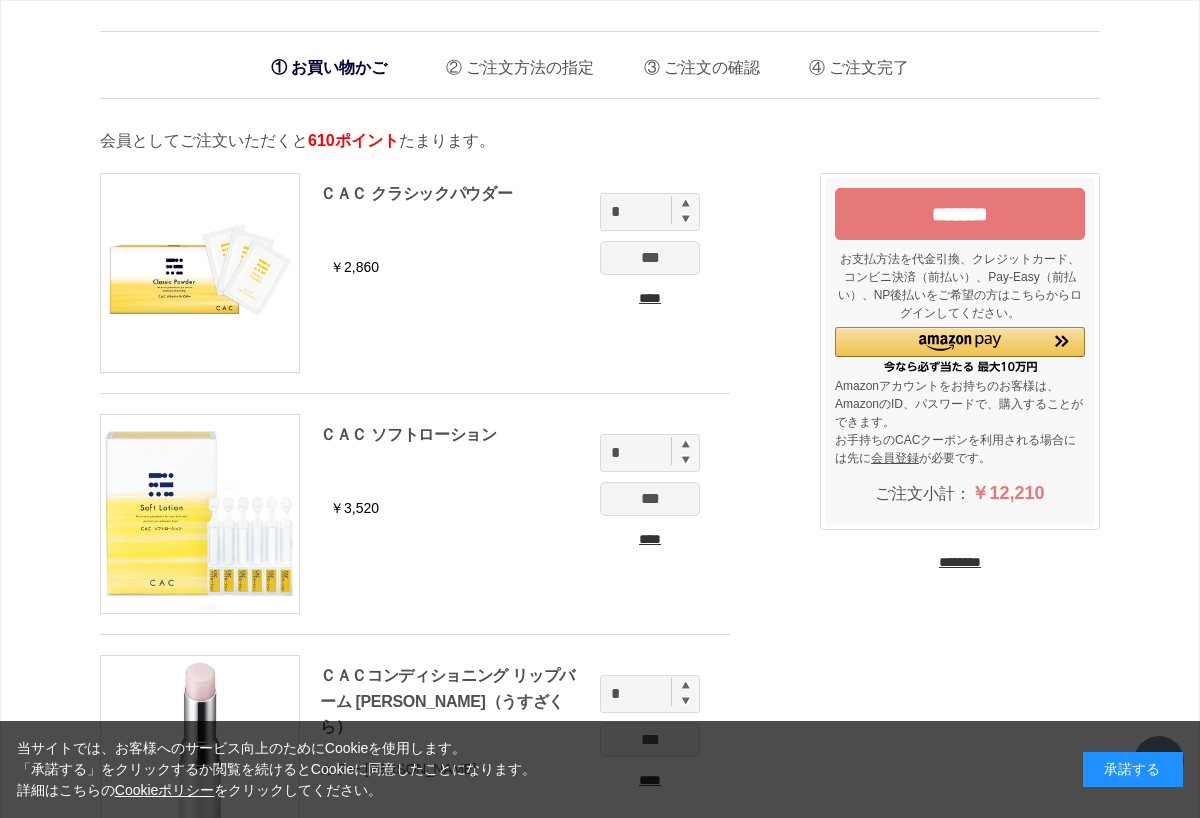 click on "*******" at bounding box center [960, 214] 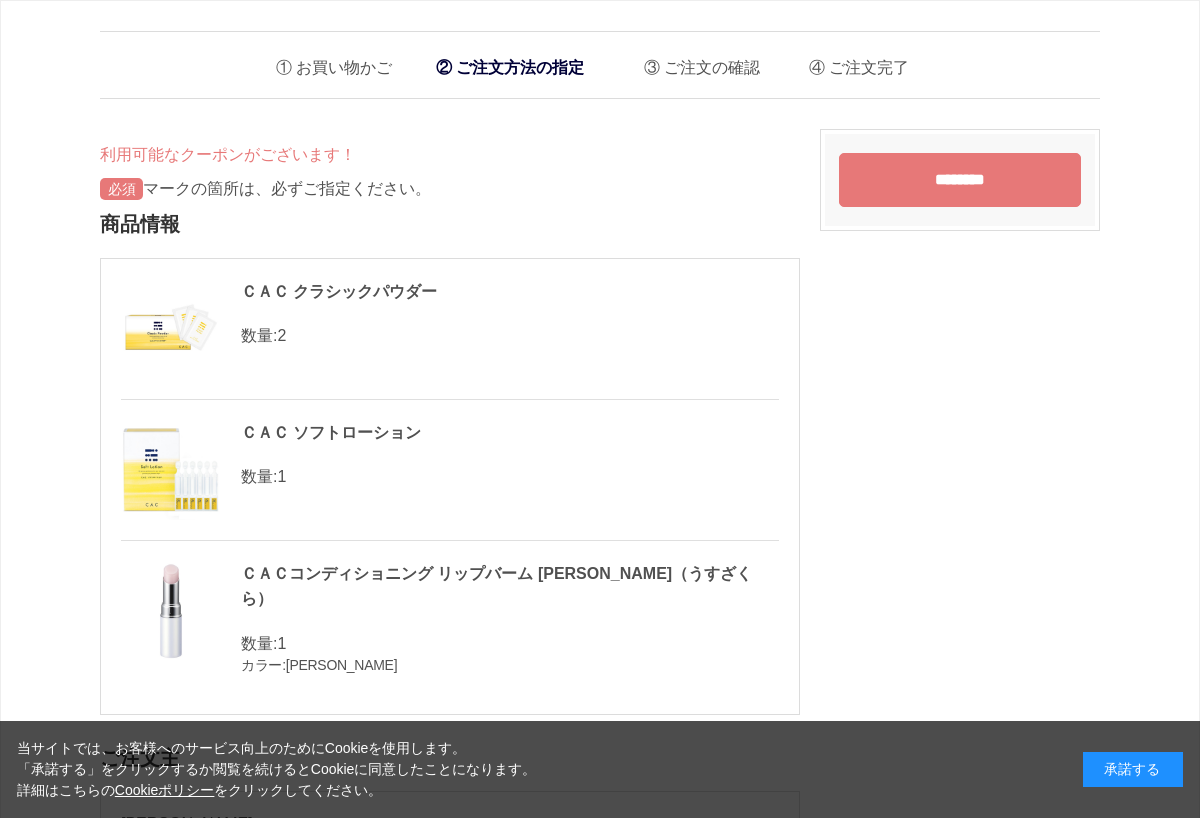 scroll, scrollTop: 0, scrollLeft: 0, axis: both 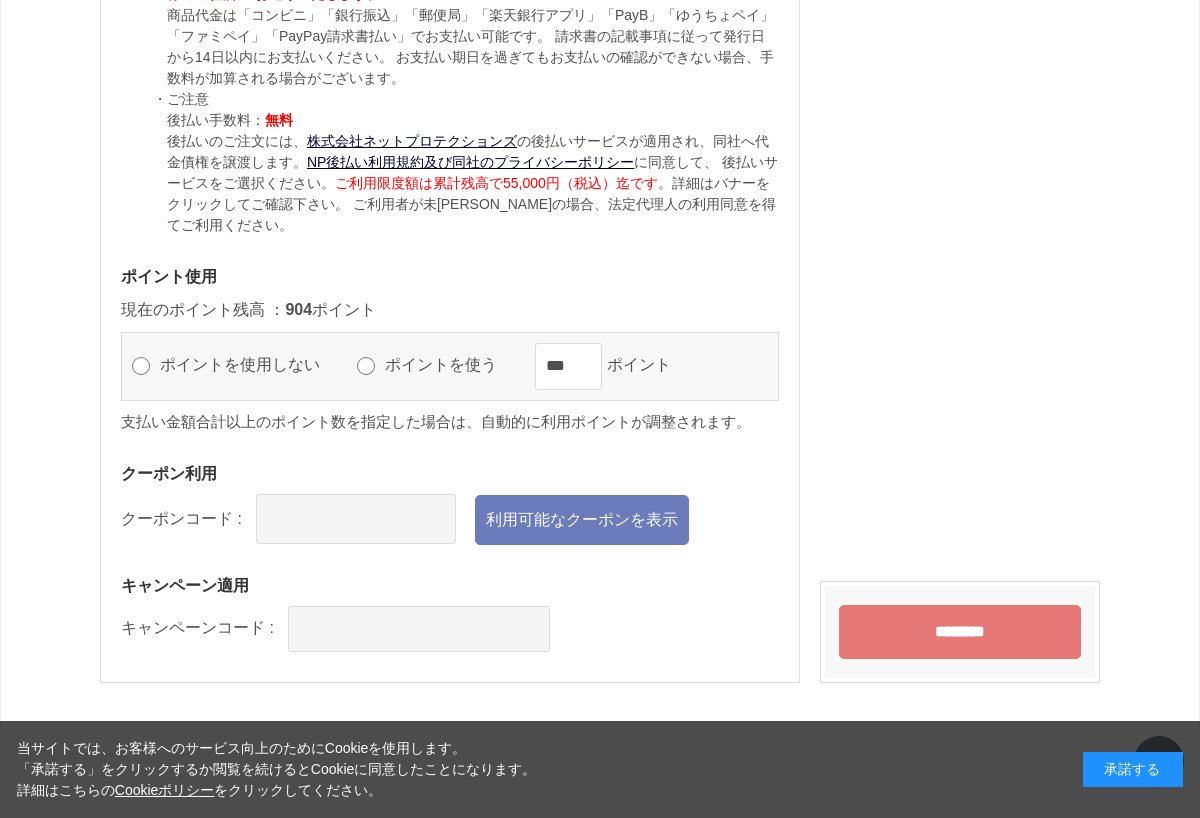 click on "利用可能なクーポンを表示" at bounding box center [582, 520] 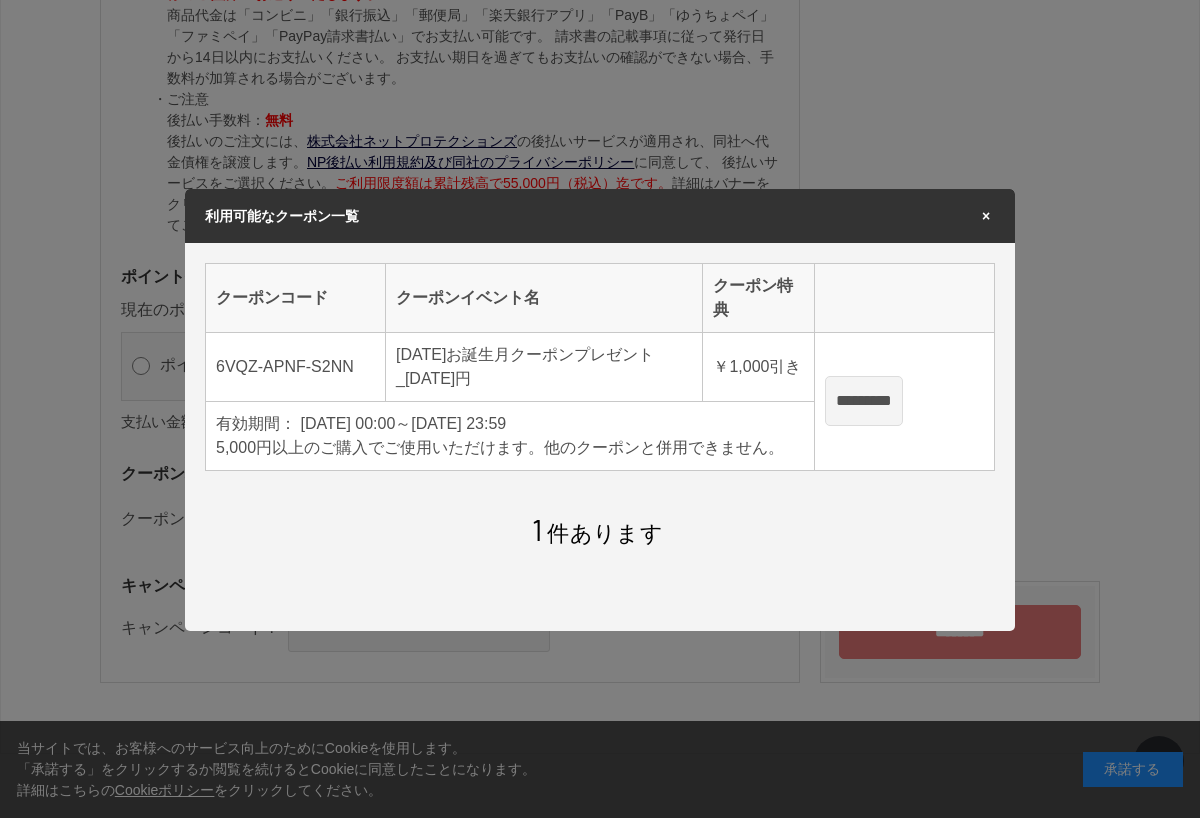 click on "*********" at bounding box center [864, 401] 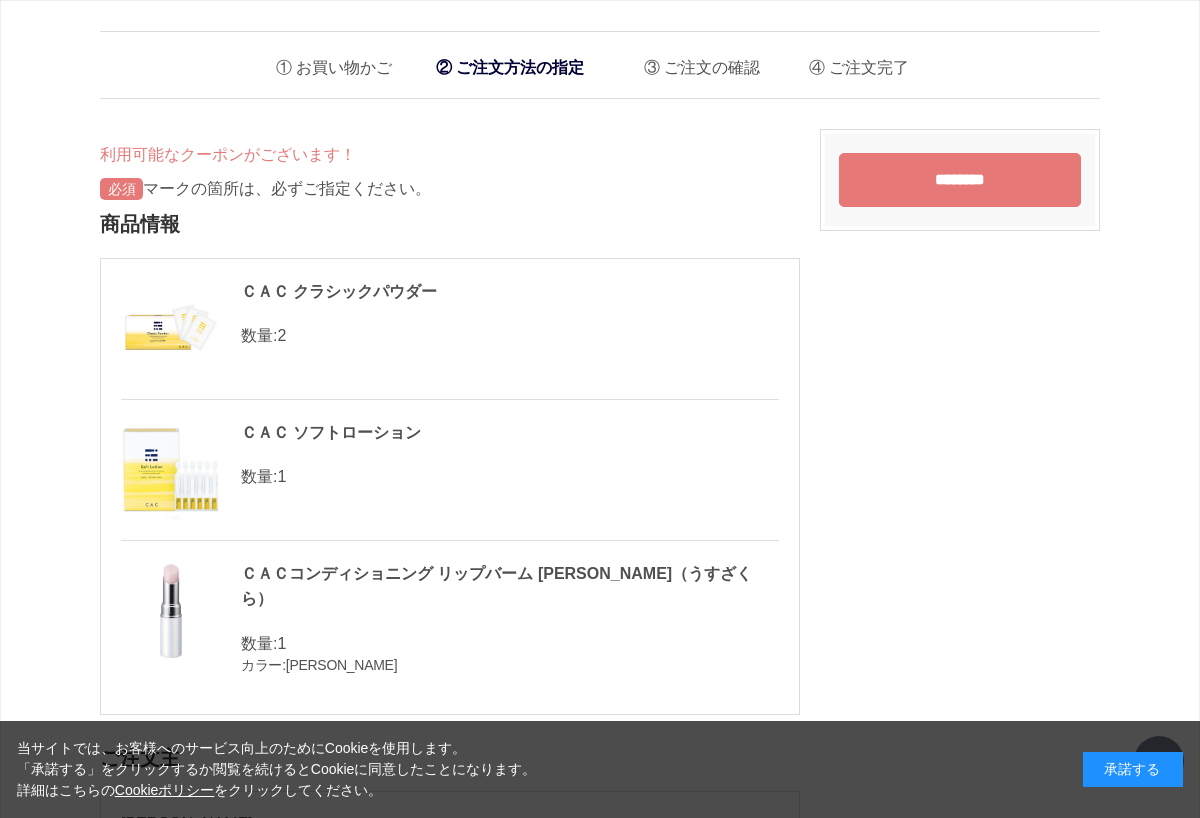 scroll, scrollTop: 2150, scrollLeft: 0, axis: vertical 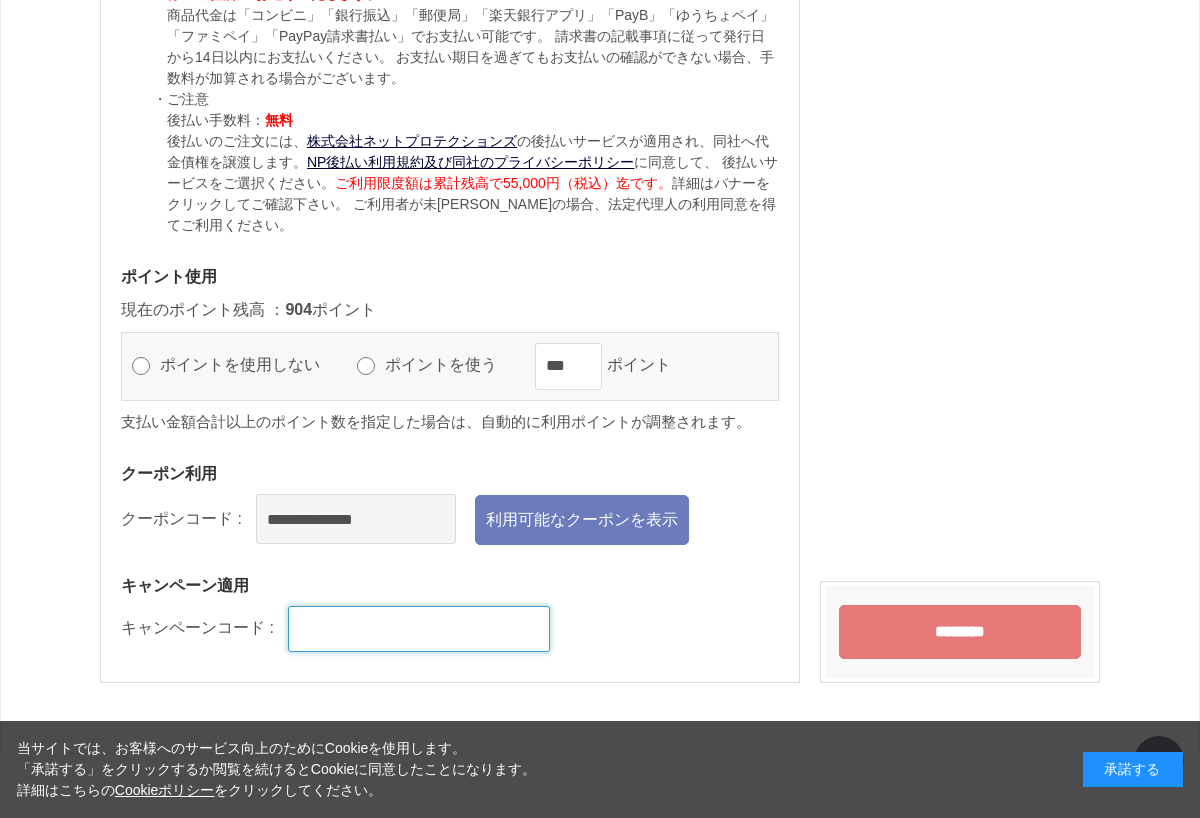 click at bounding box center [419, 629] 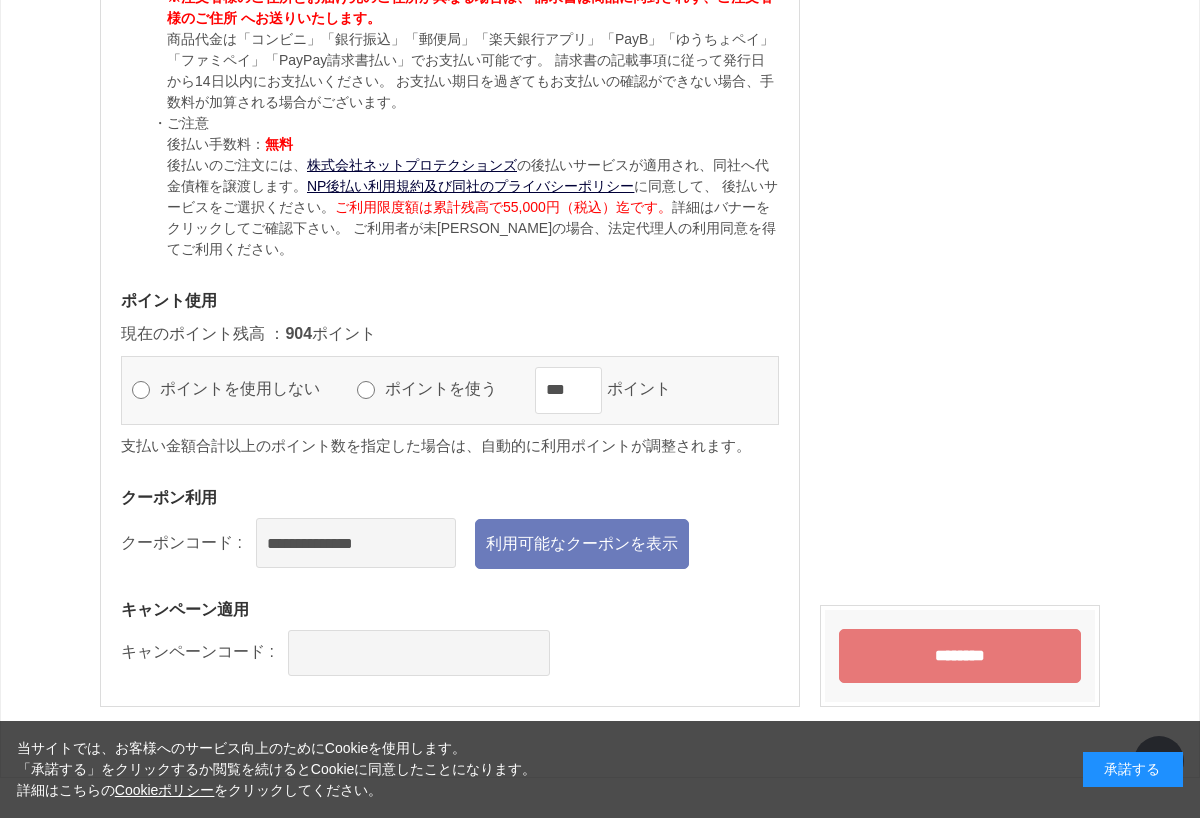 scroll, scrollTop: 2176, scrollLeft: 0, axis: vertical 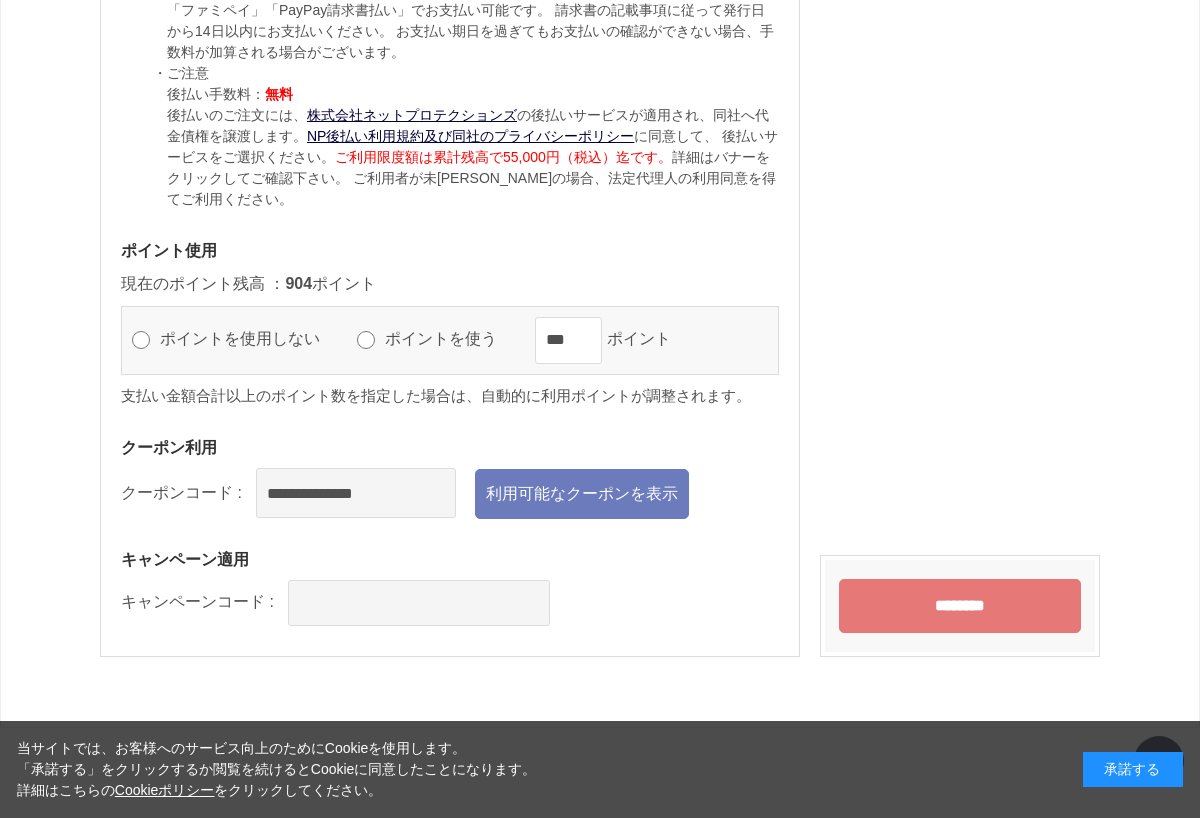 click on "********" at bounding box center [960, 606] 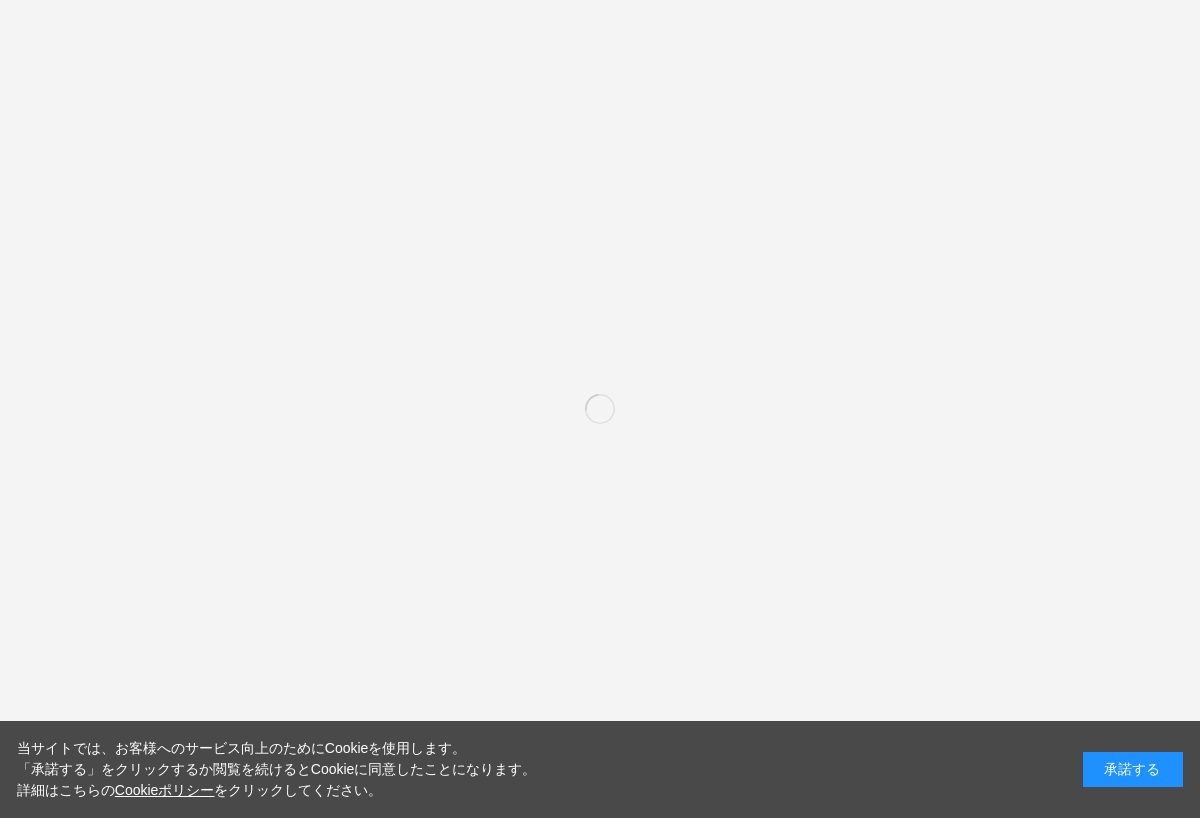 scroll, scrollTop: 0, scrollLeft: 0, axis: both 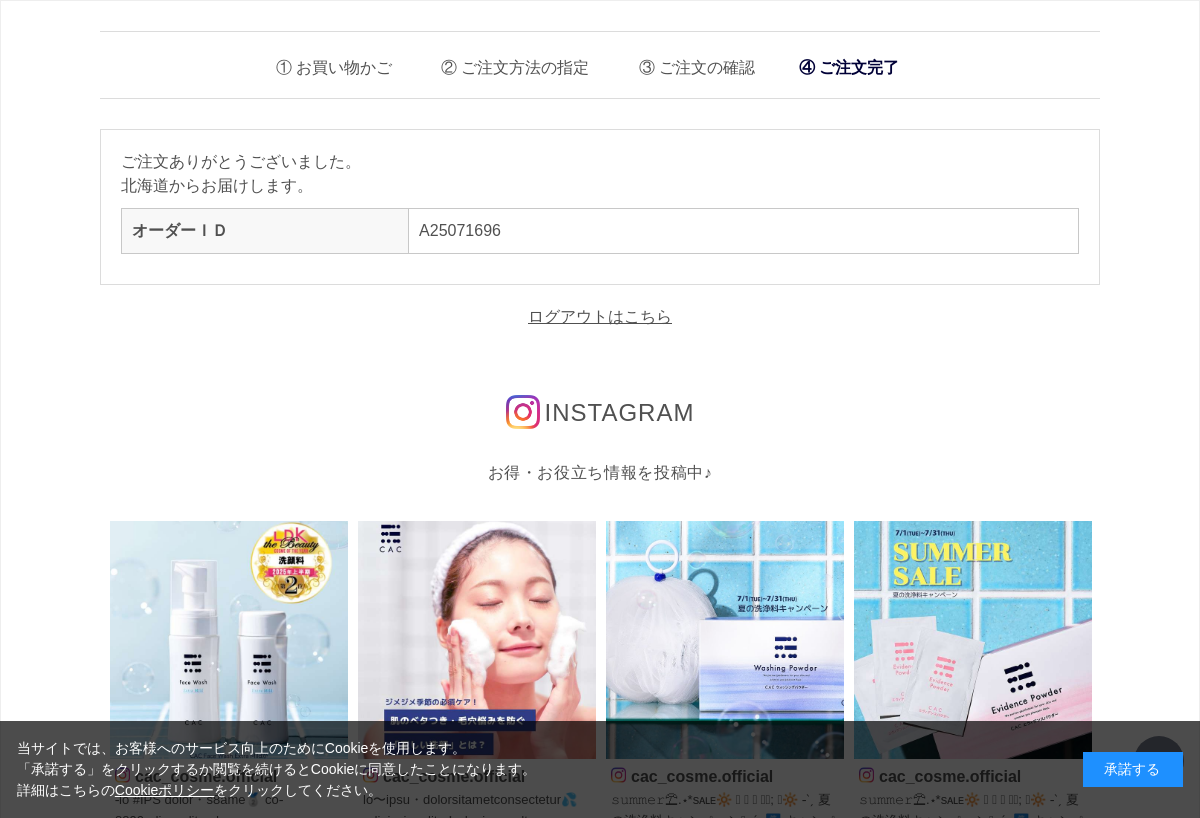click on "ログアウトはこちら" at bounding box center [600, 316] 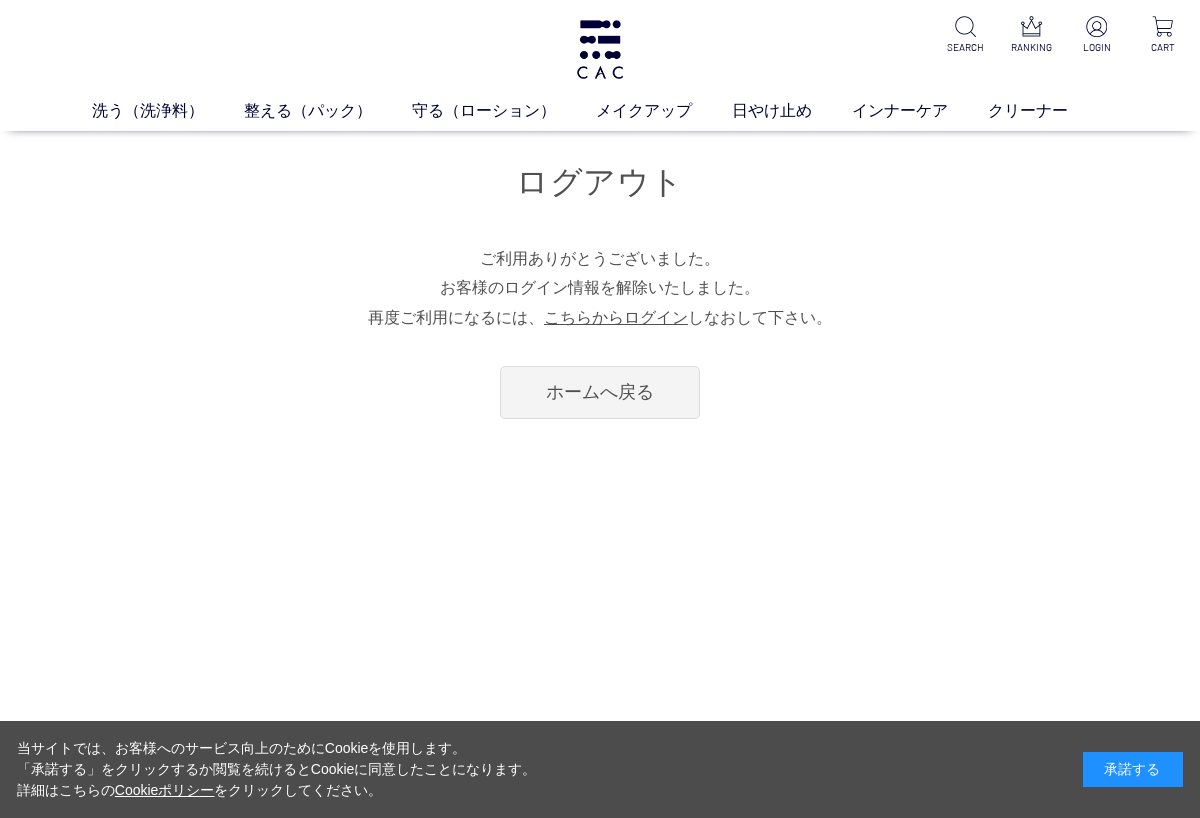 scroll, scrollTop: 0, scrollLeft: 0, axis: both 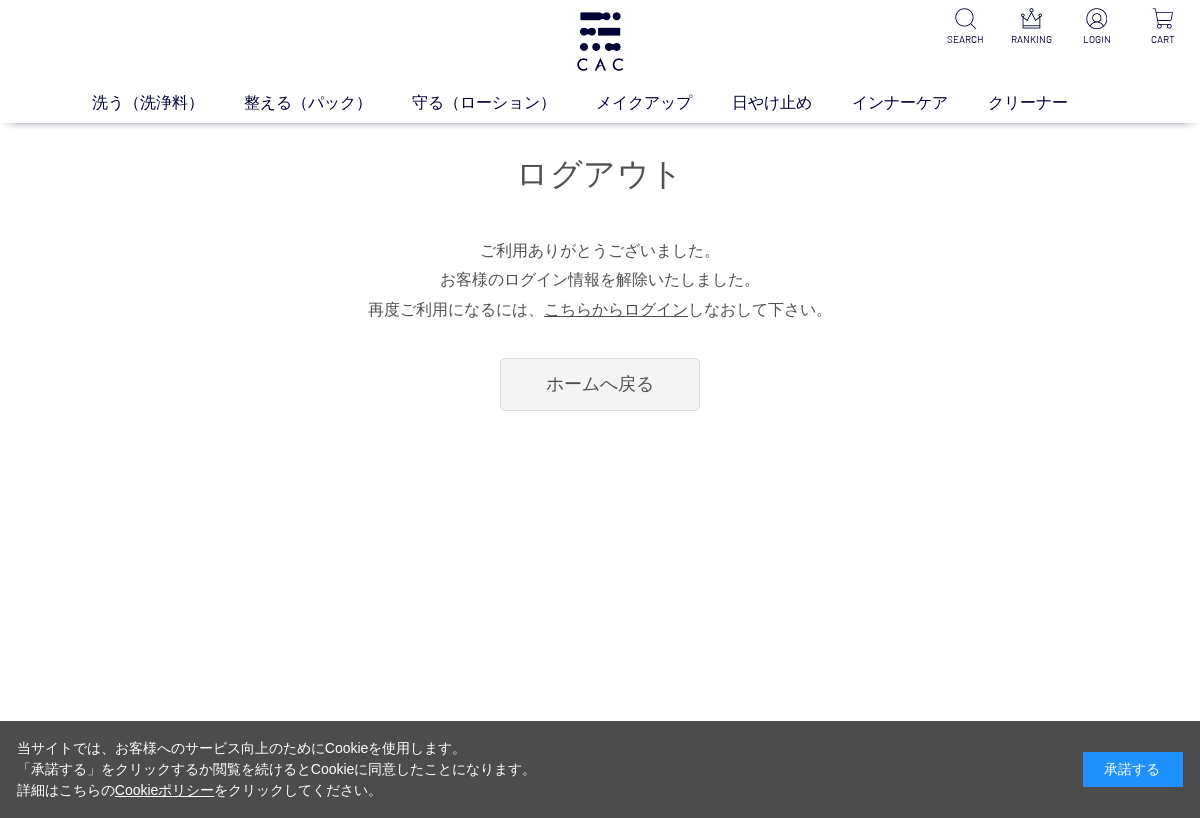 click on "ホームへ戻る" at bounding box center (600, 384) 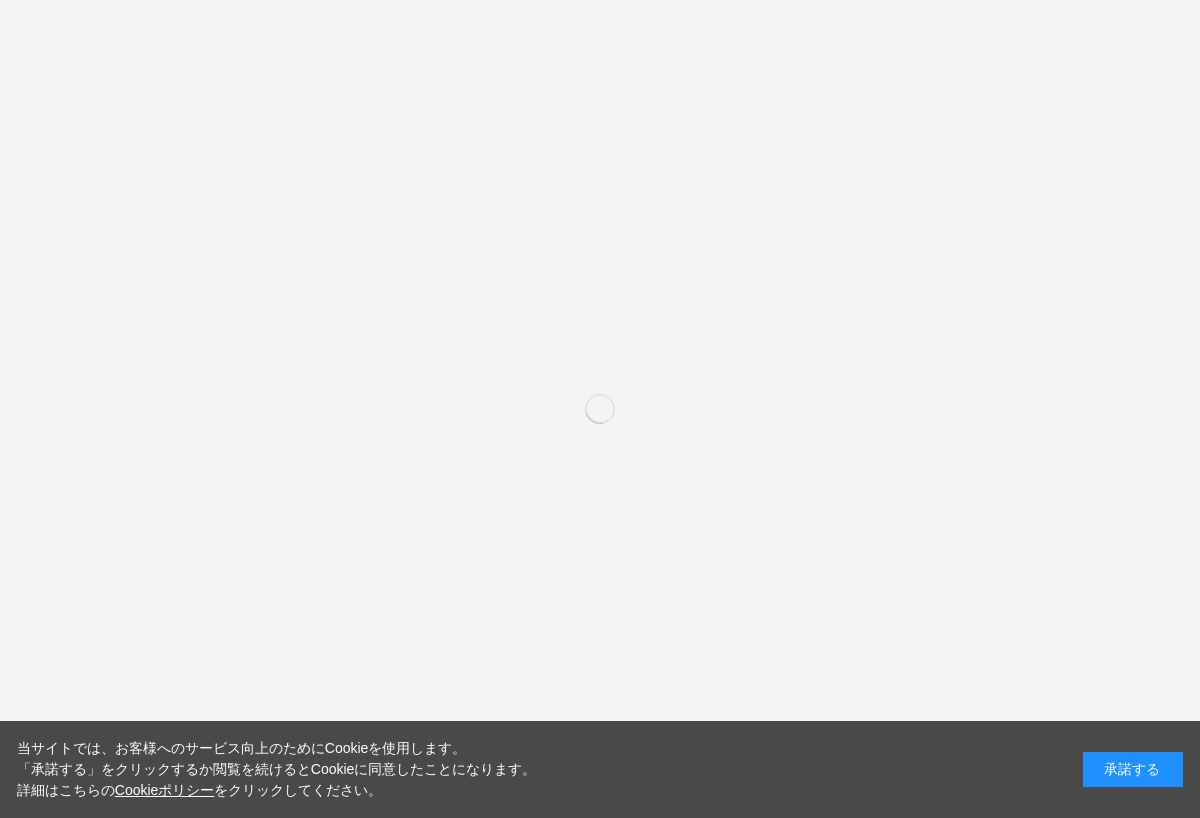 scroll, scrollTop: 0, scrollLeft: 0, axis: both 